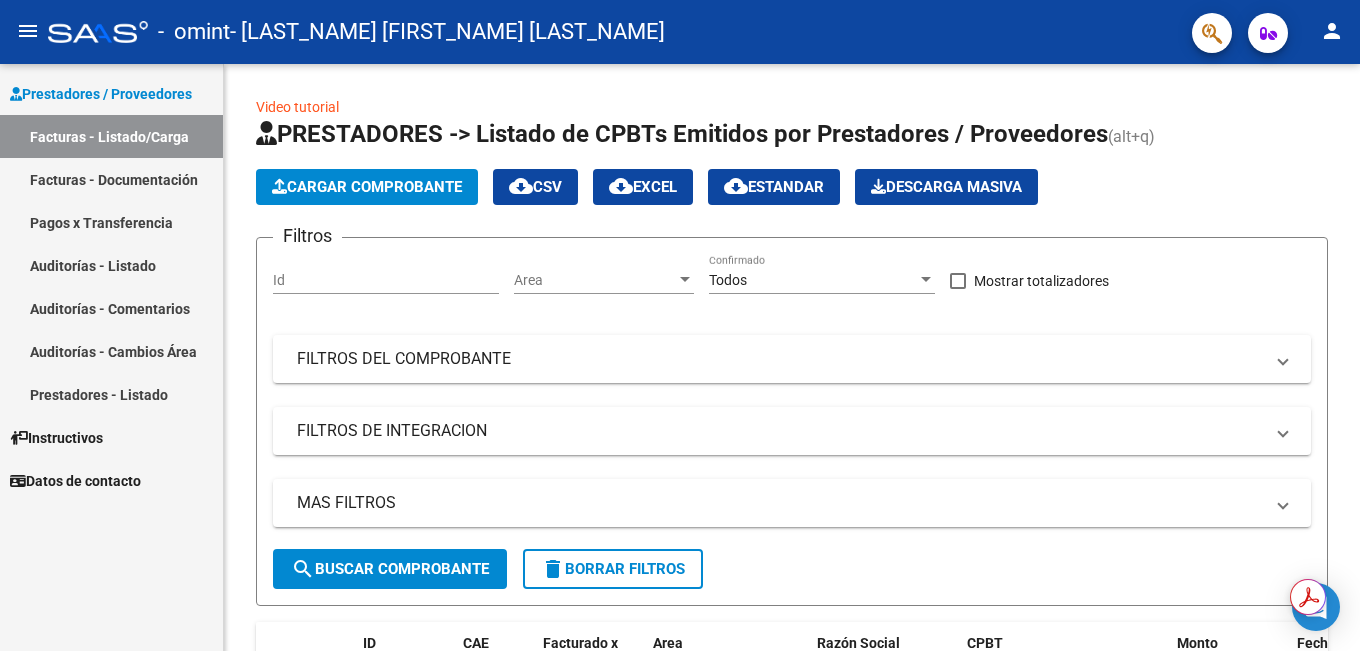 scroll, scrollTop: 0, scrollLeft: 0, axis: both 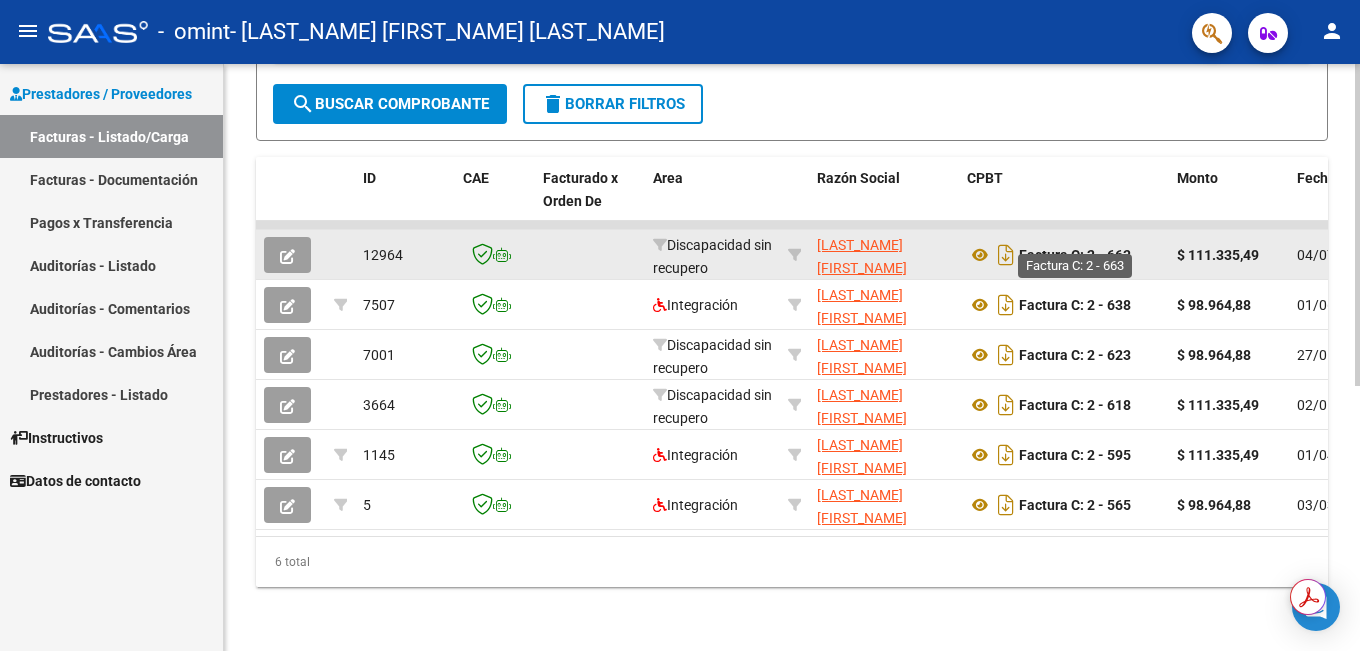 click on "Factura C: 2 - 663" 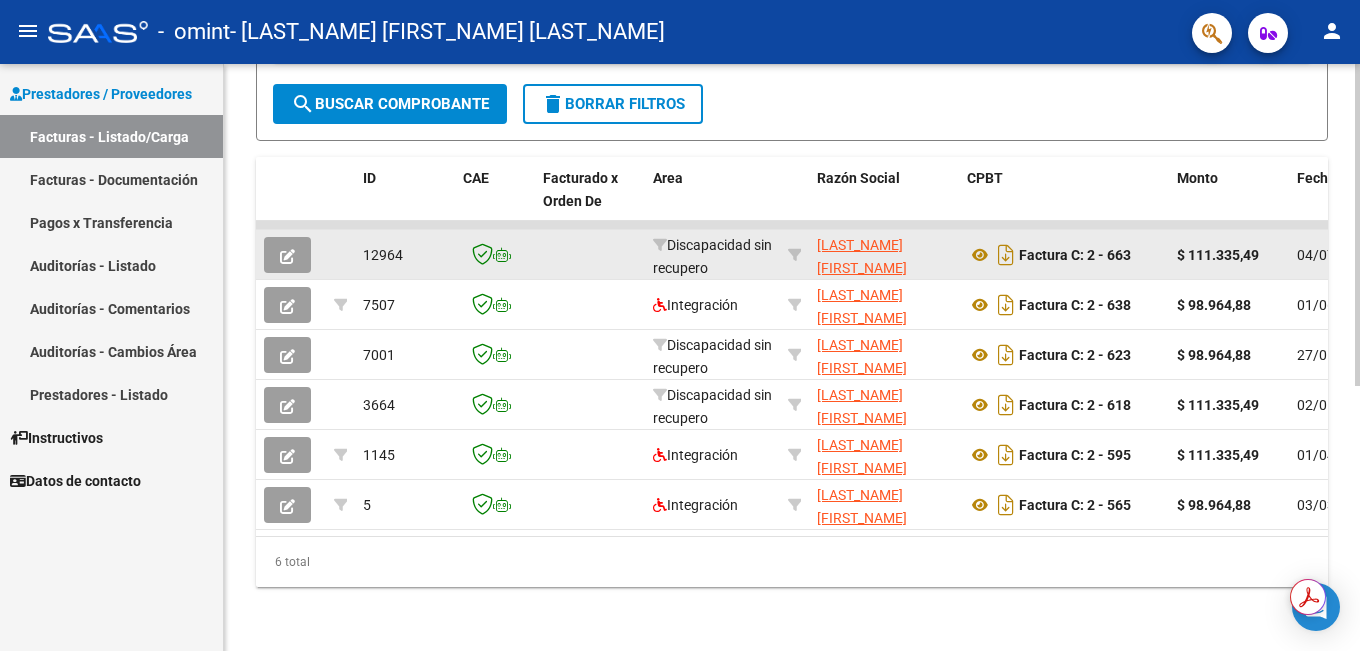 click 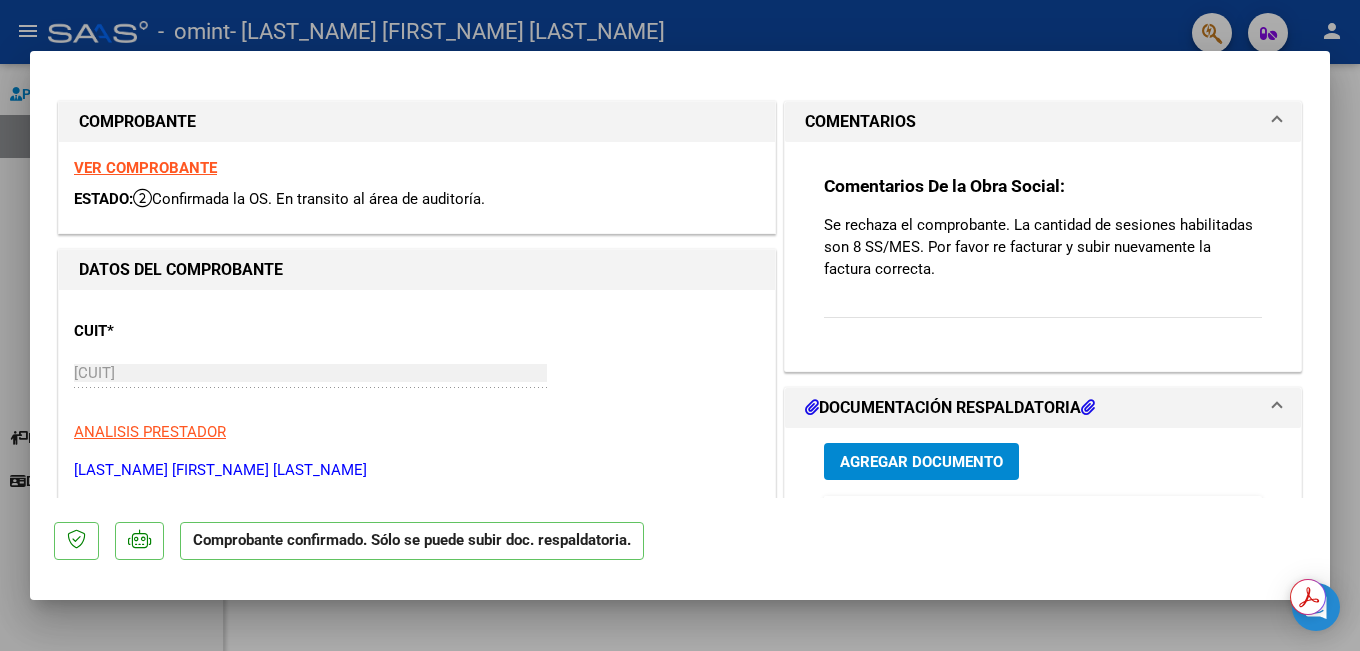 click at bounding box center (680, 325) 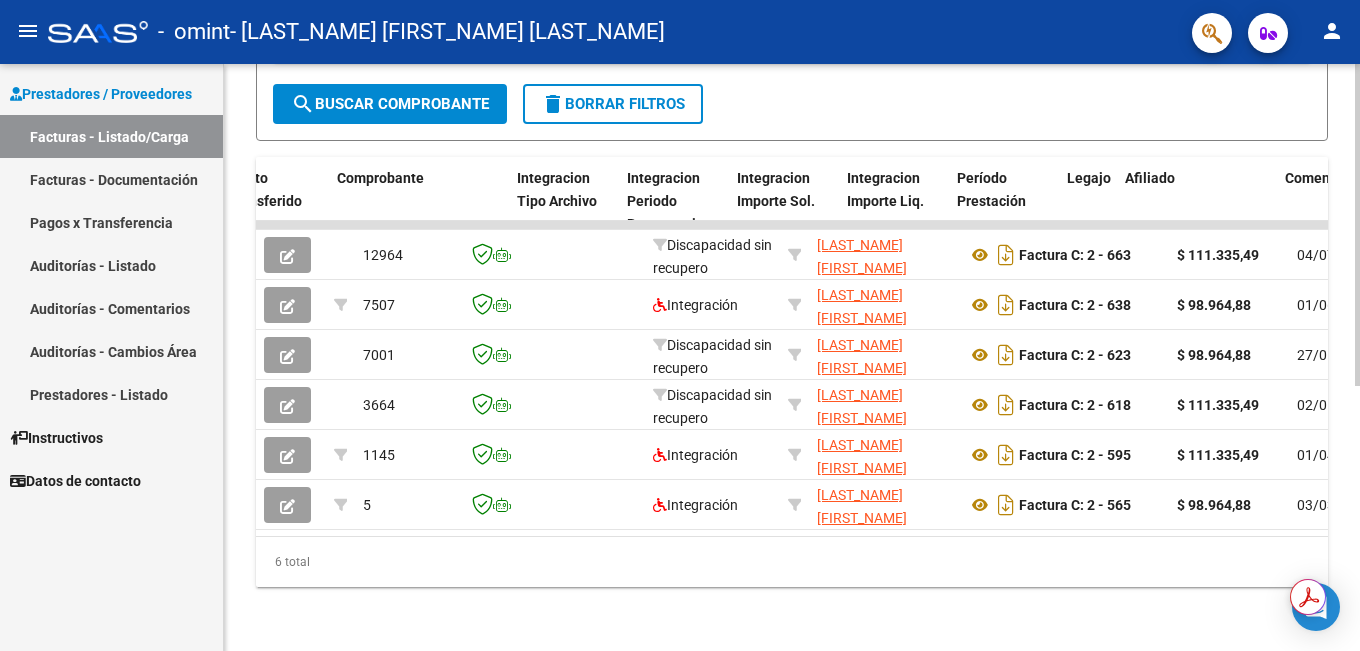 scroll, scrollTop: 0, scrollLeft: 1905, axis: horizontal 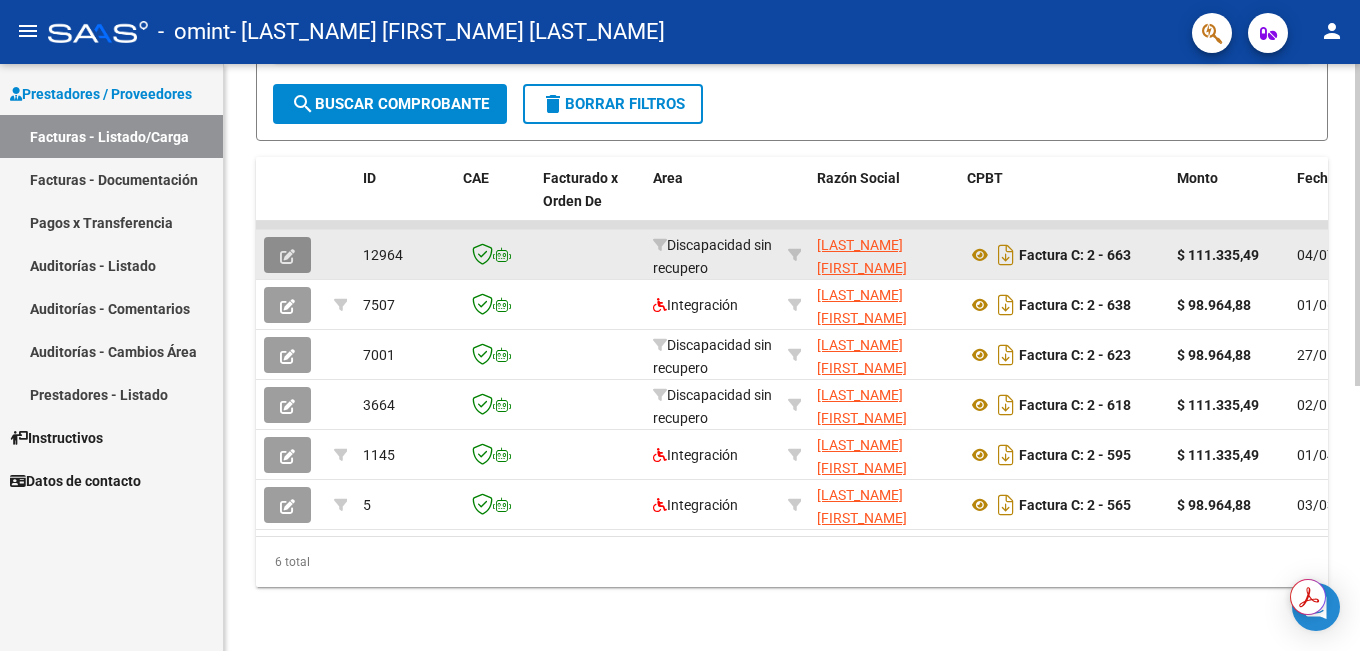 click 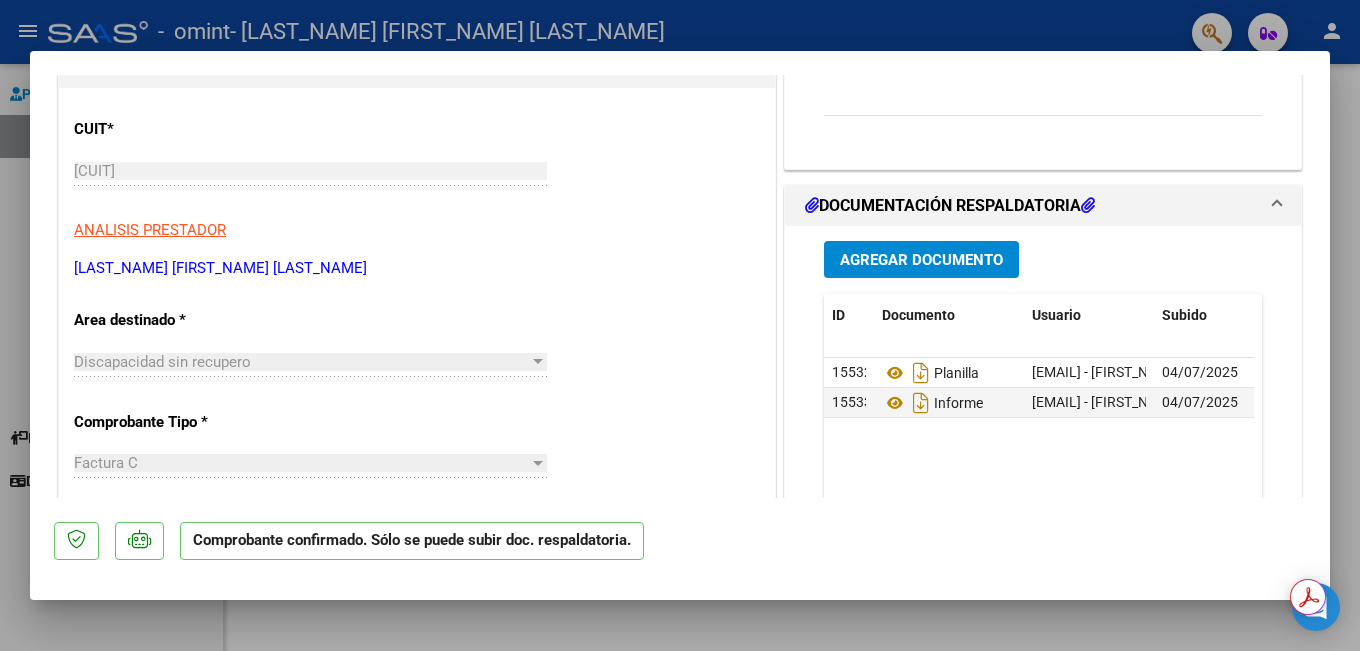 scroll, scrollTop: 300, scrollLeft: 0, axis: vertical 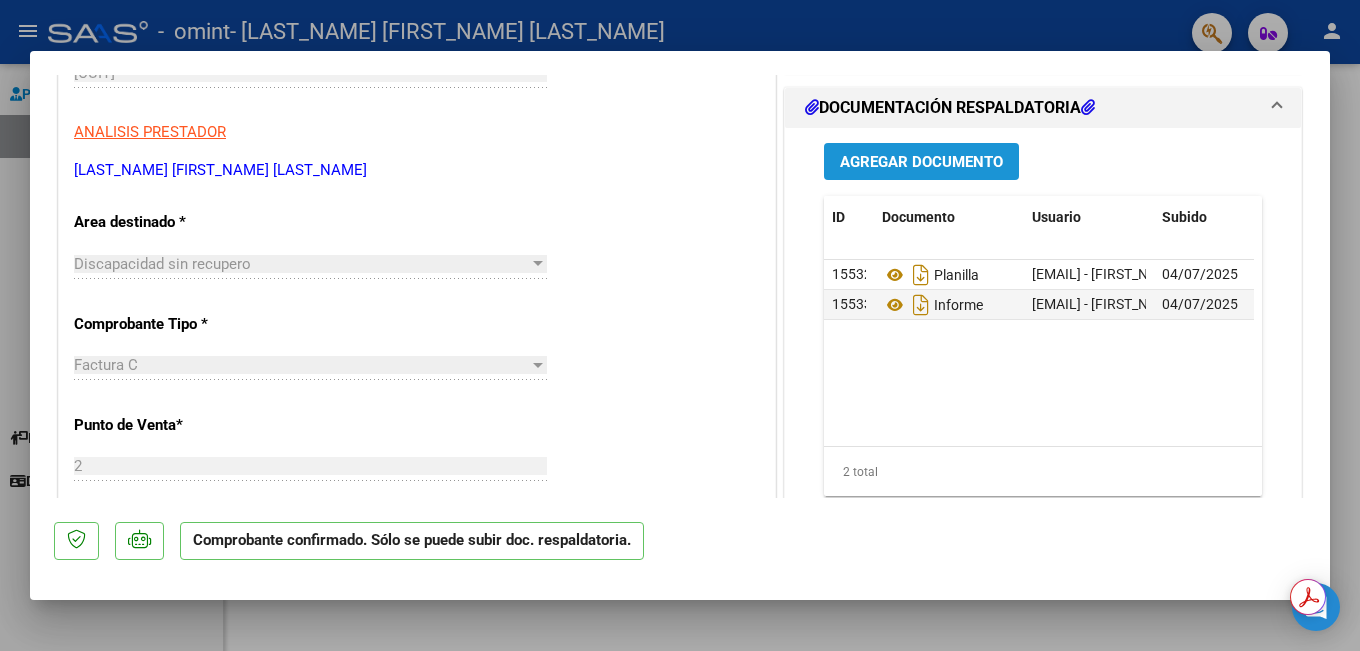 click on "Agregar Documento" at bounding box center [921, 162] 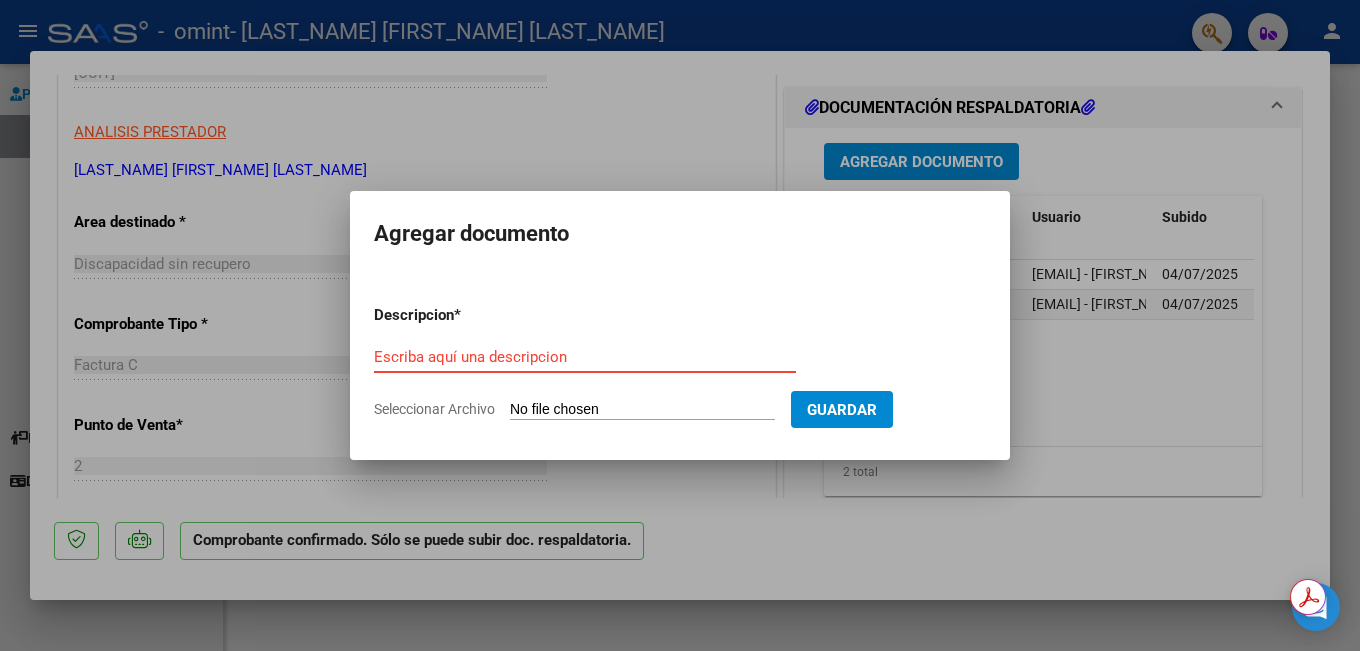 click at bounding box center (680, 325) 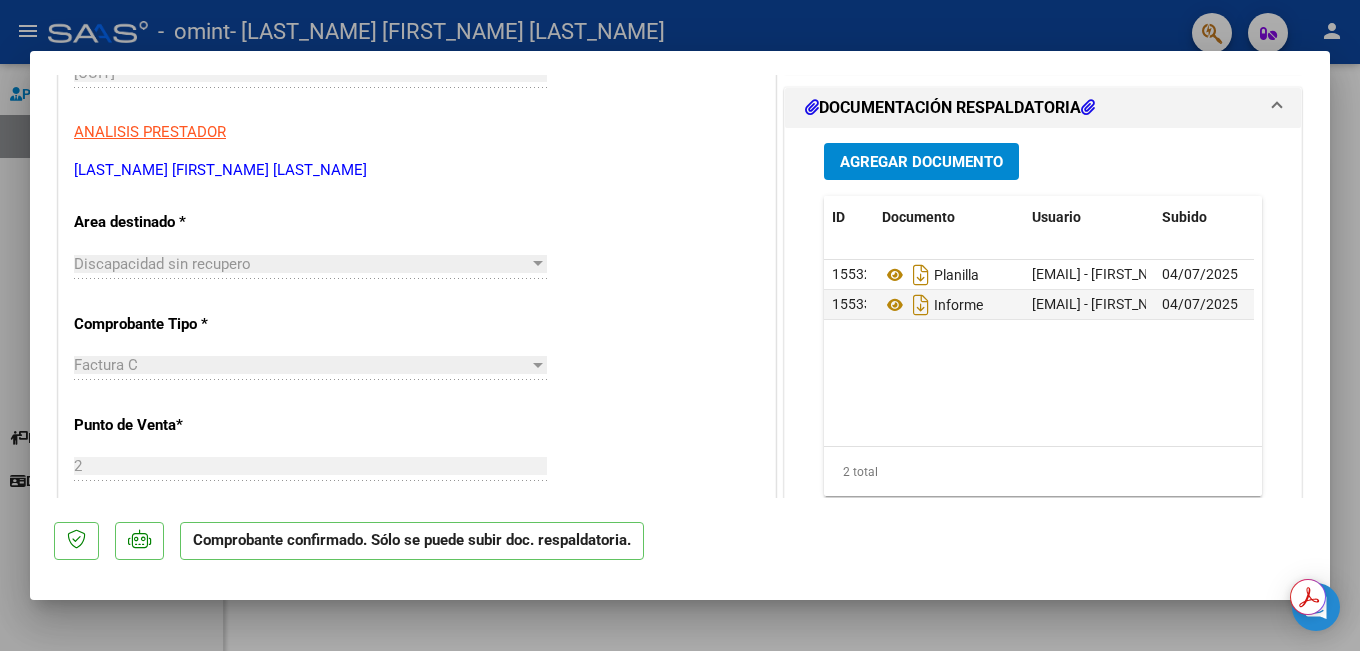 click at bounding box center (680, 325) 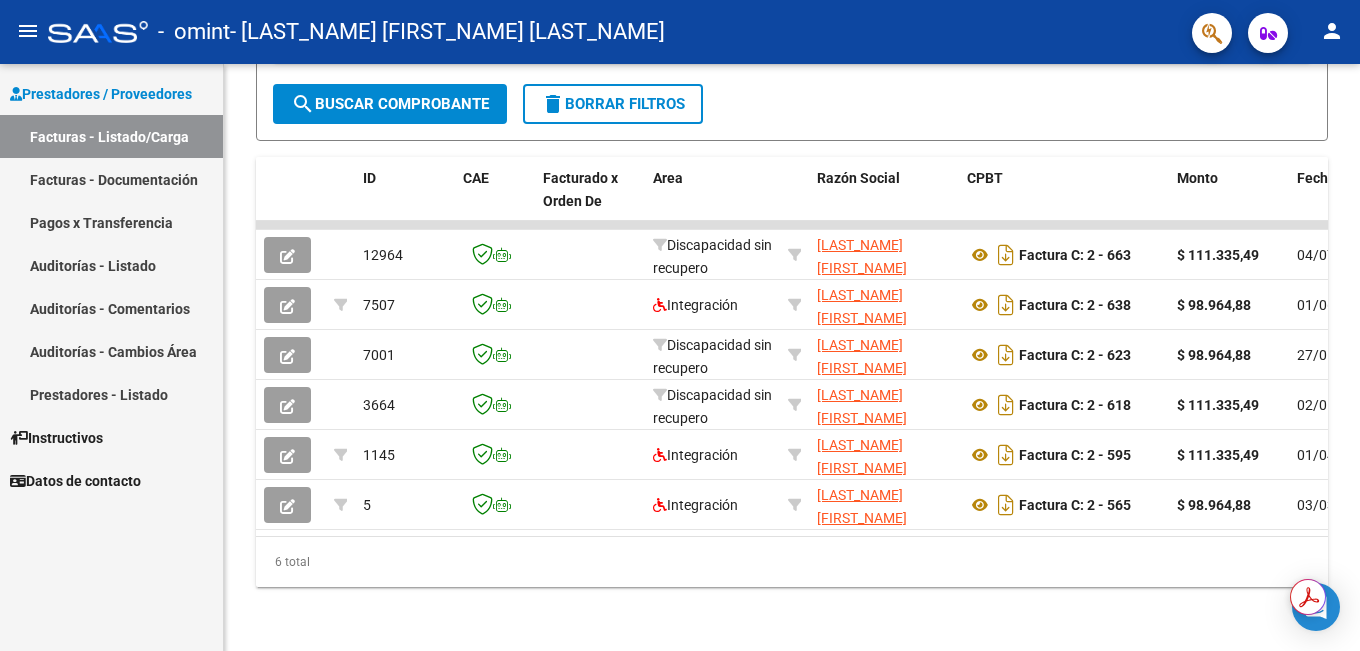 click on "Instructivos" at bounding box center (56, 438) 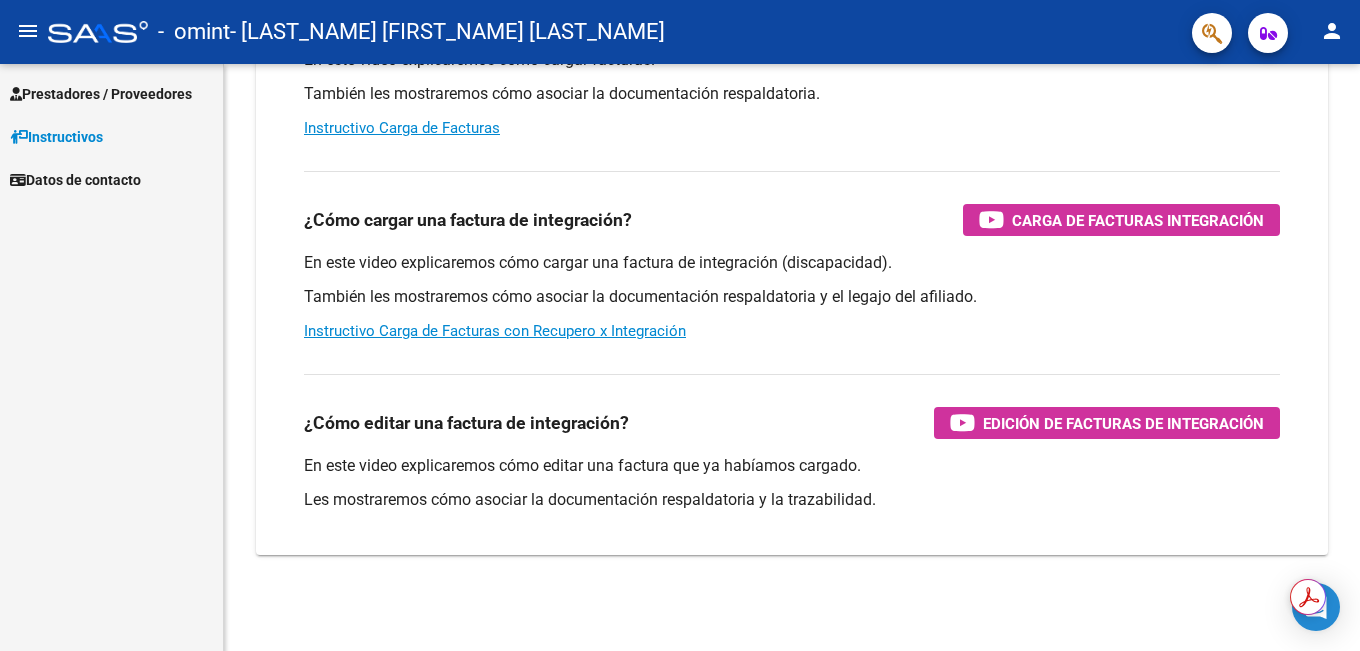 scroll, scrollTop: 290, scrollLeft: 0, axis: vertical 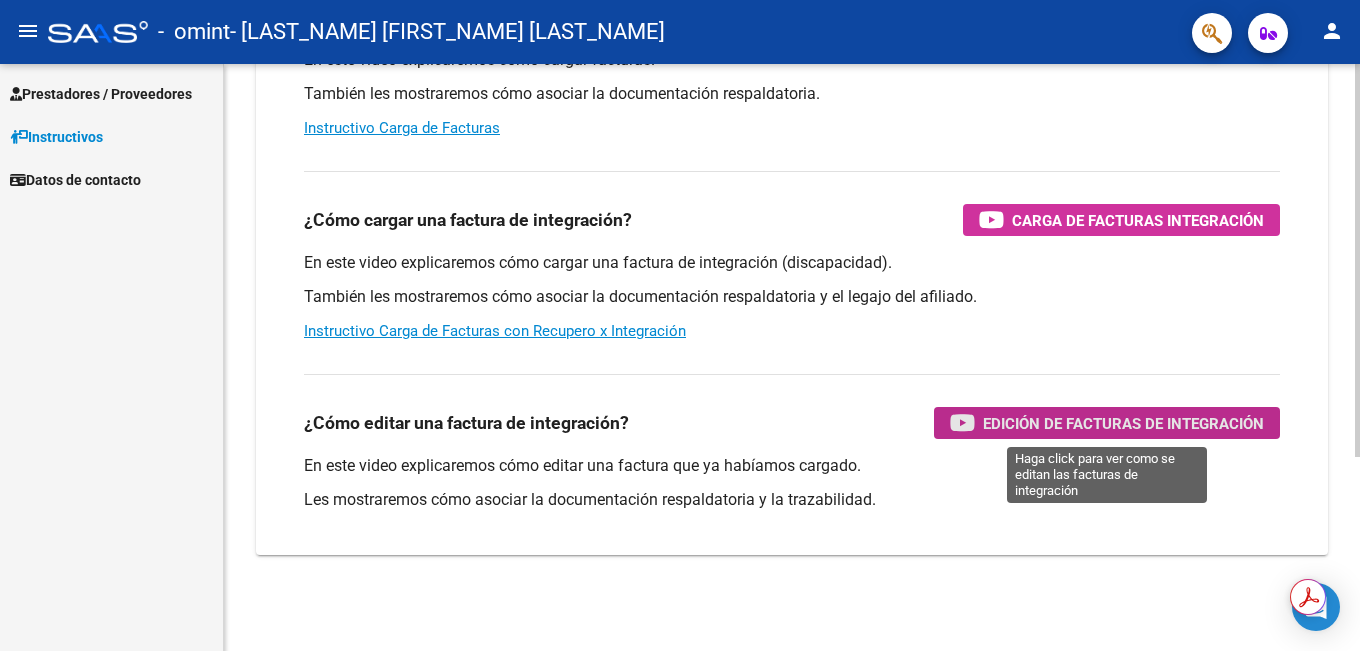 click on "Edición de Facturas de integración" at bounding box center (1123, 423) 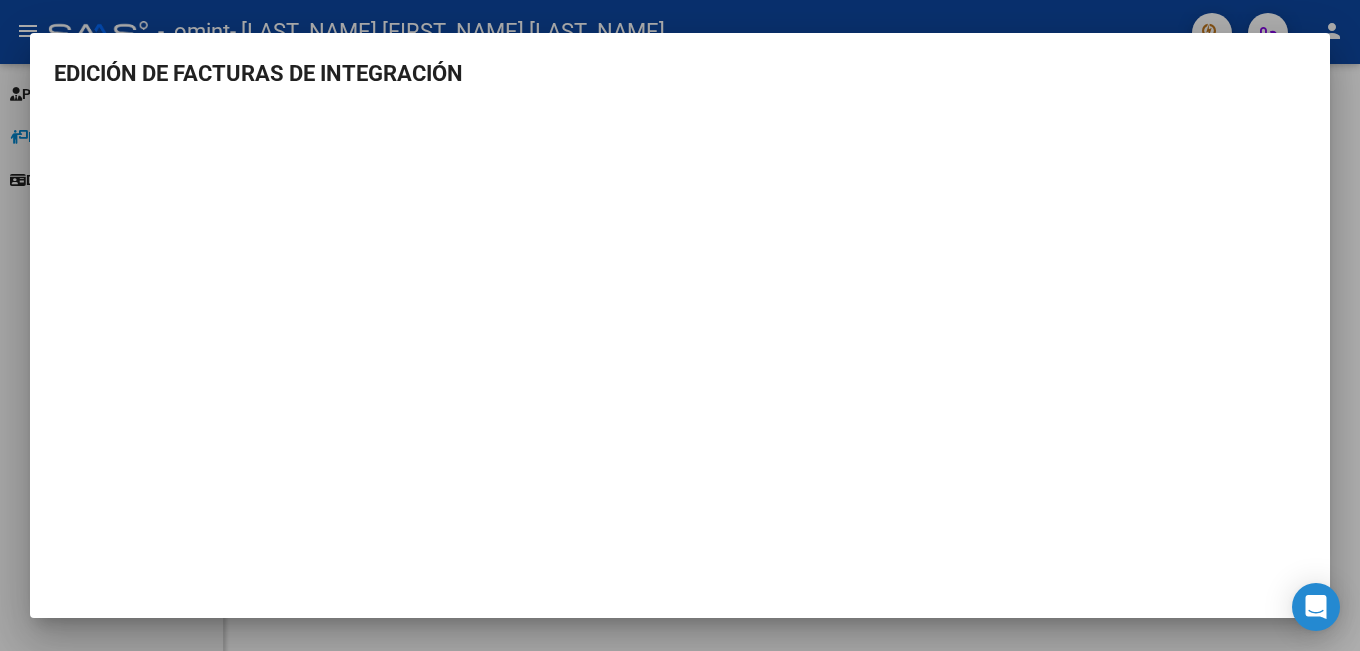click at bounding box center (680, 325) 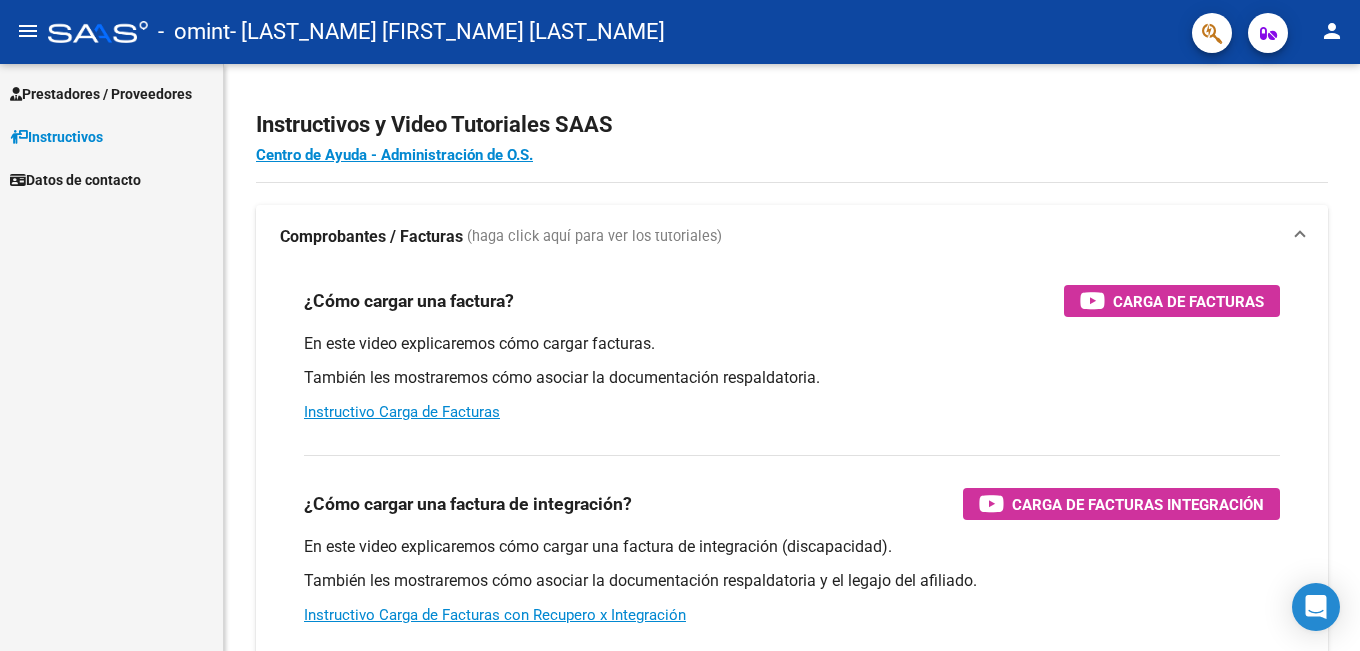 scroll, scrollTop: 0, scrollLeft: 0, axis: both 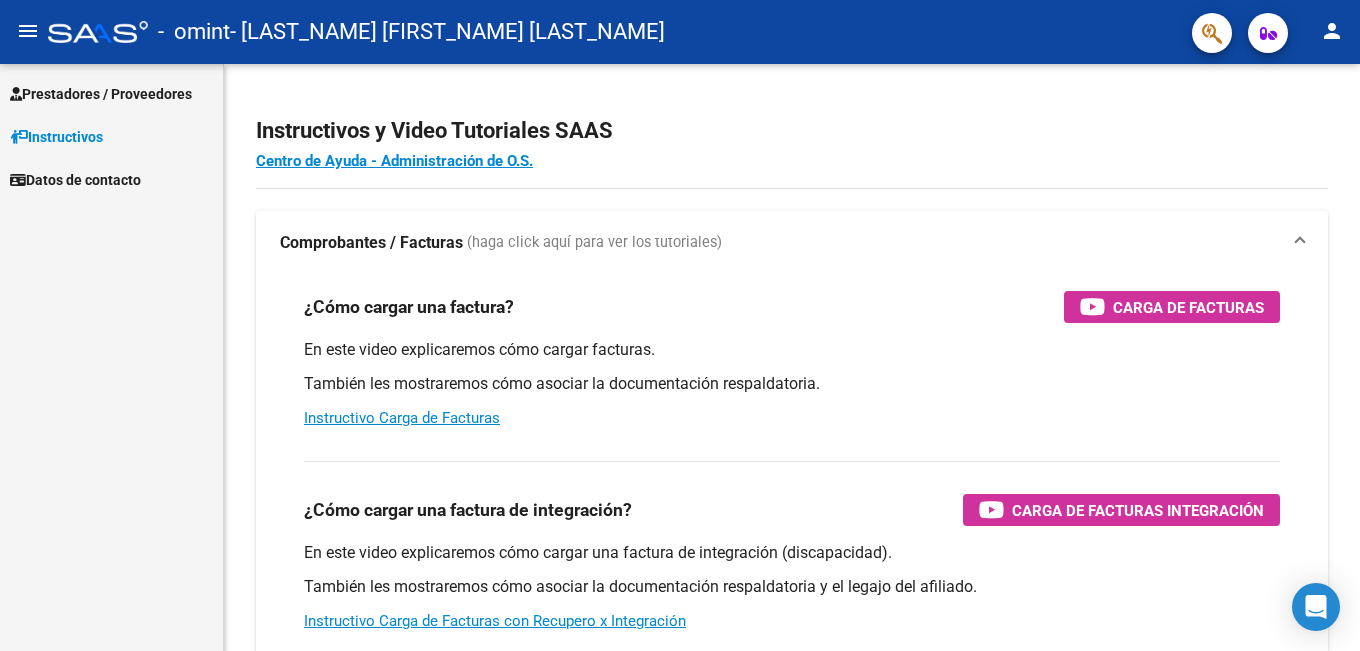 click on "Prestadores / Proveedores" at bounding box center (101, 94) 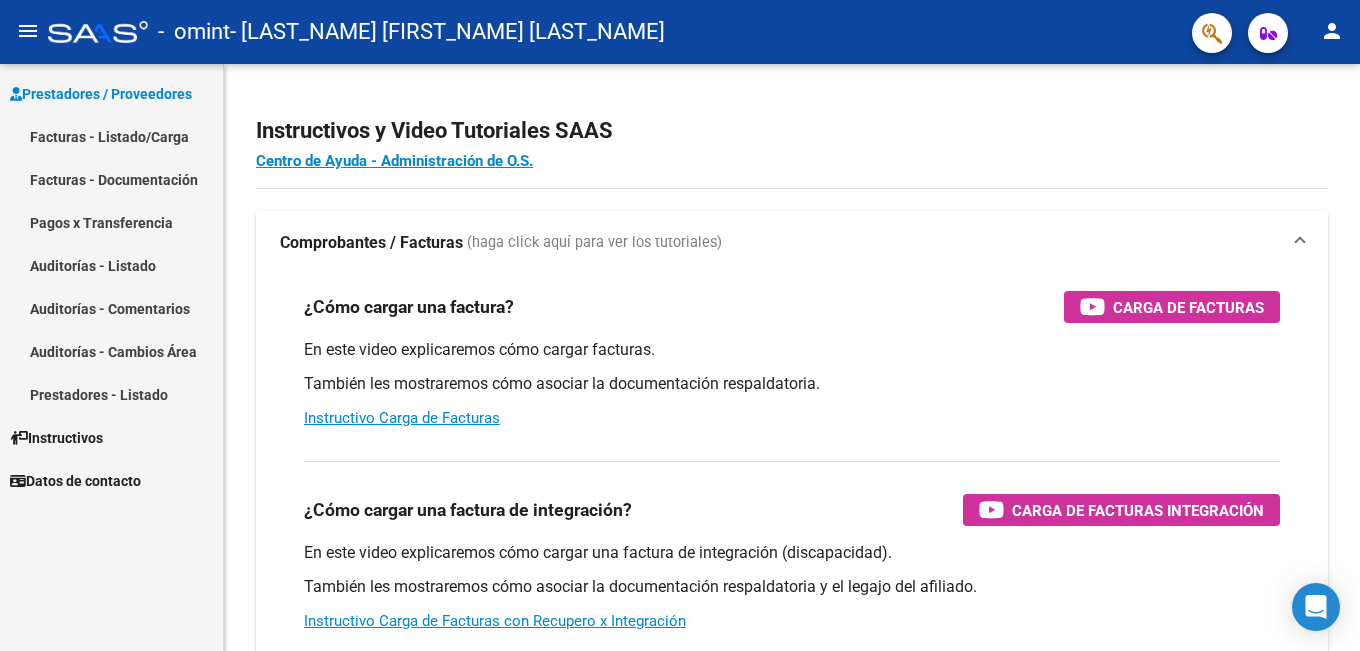 click on "Facturas - Listado/Carga" at bounding box center (111, 136) 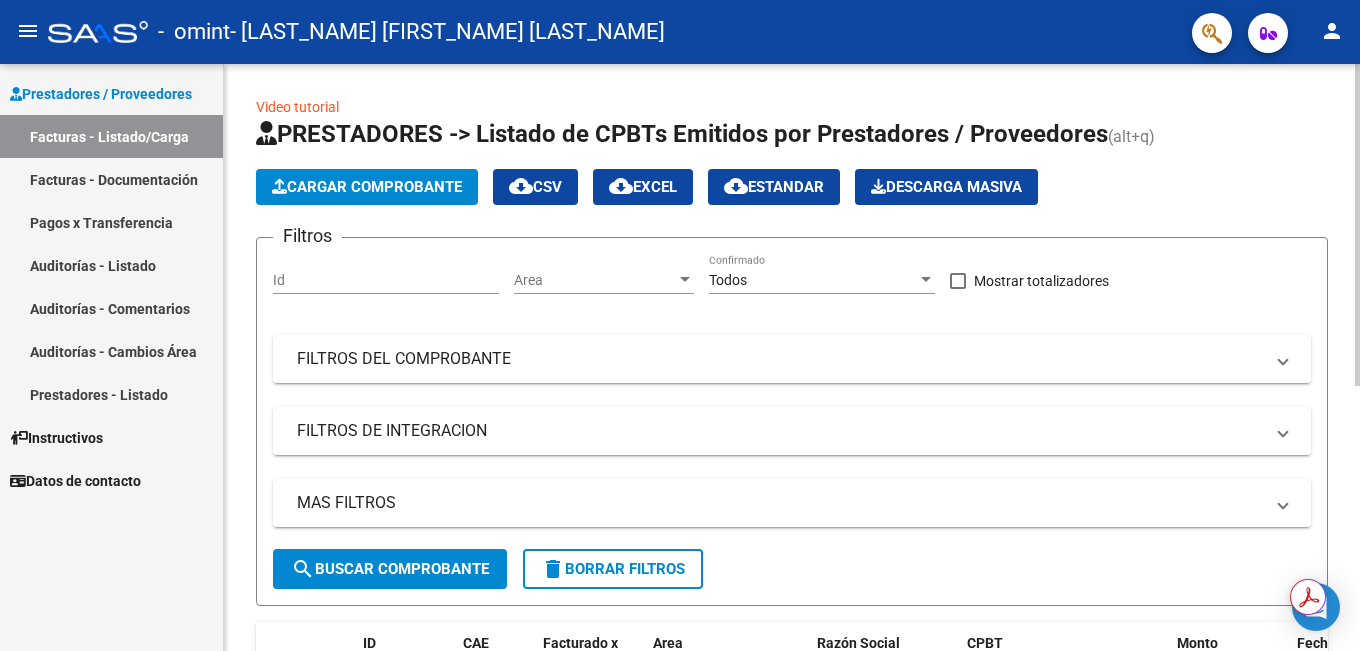 scroll, scrollTop: 255, scrollLeft: 0, axis: vertical 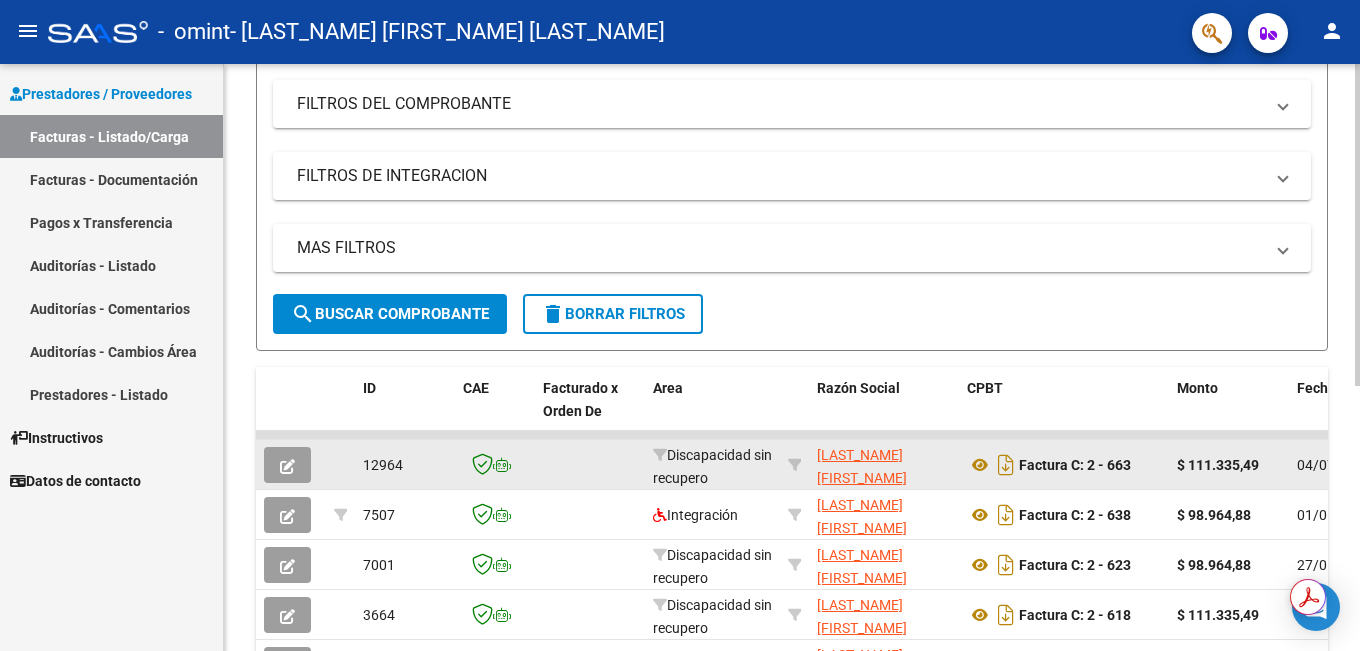 click 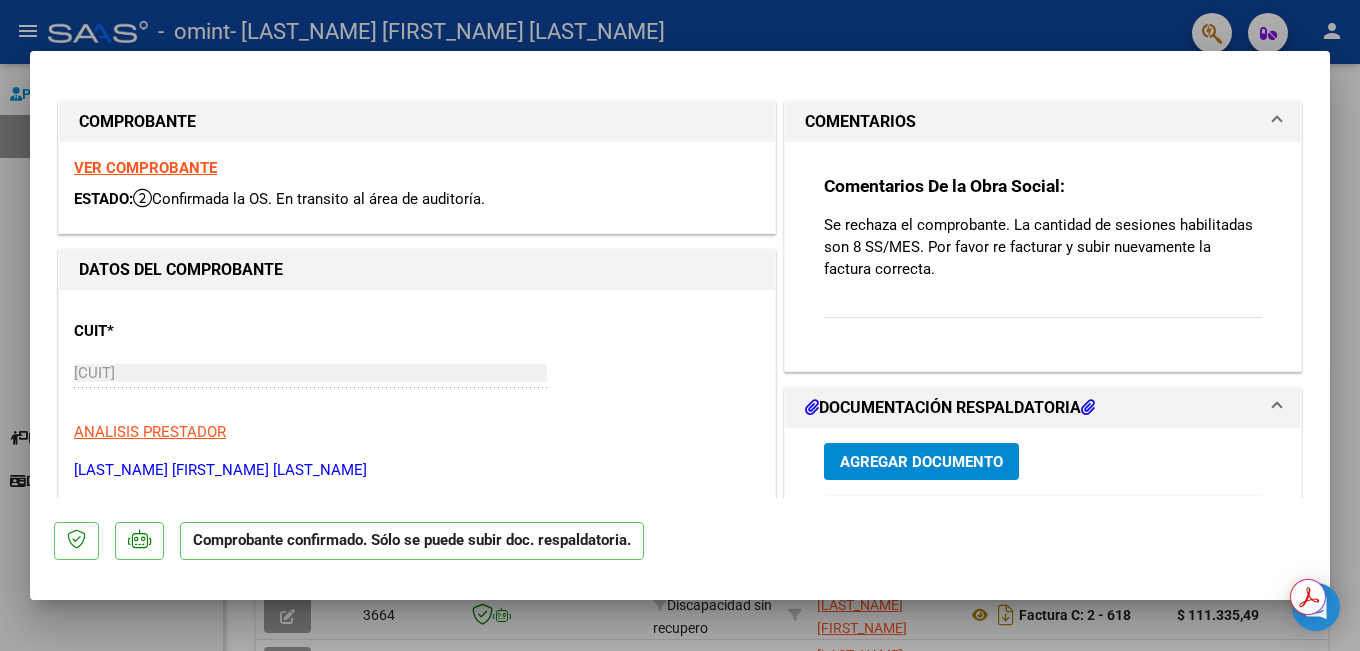scroll, scrollTop: 300, scrollLeft: 0, axis: vertical 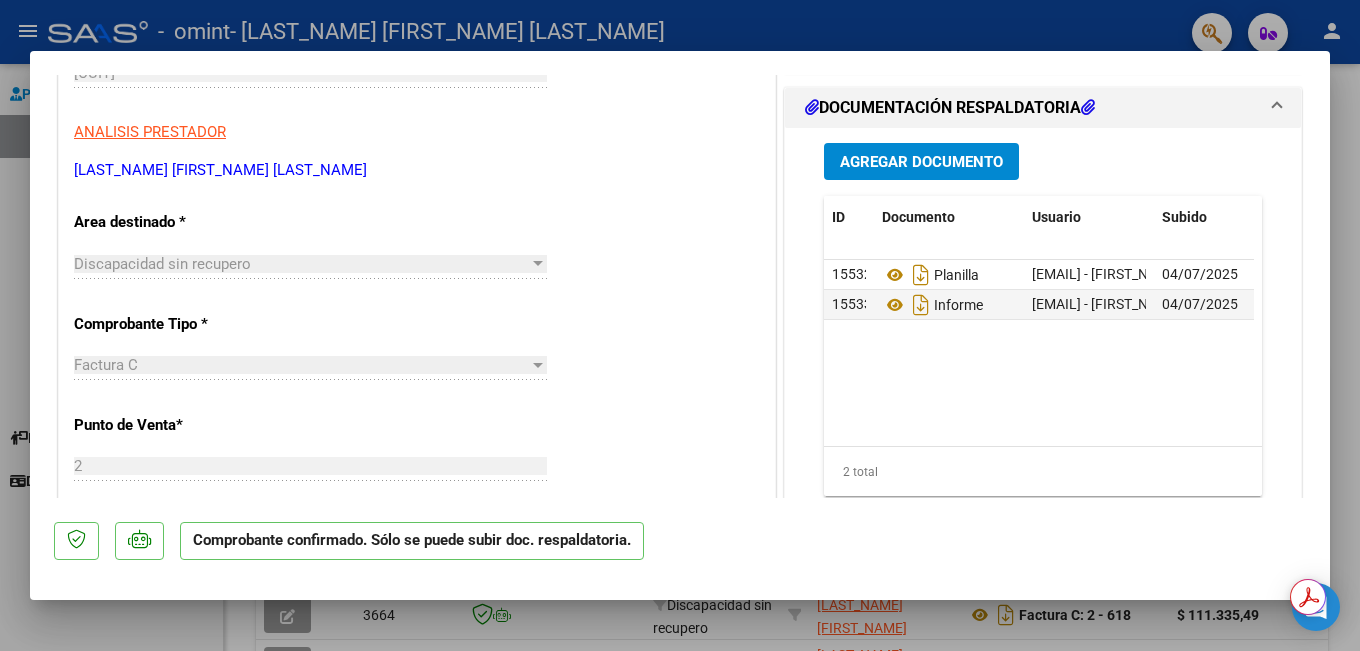 click on "Discapacidad sin recupero" at bounding box center [301, 264] 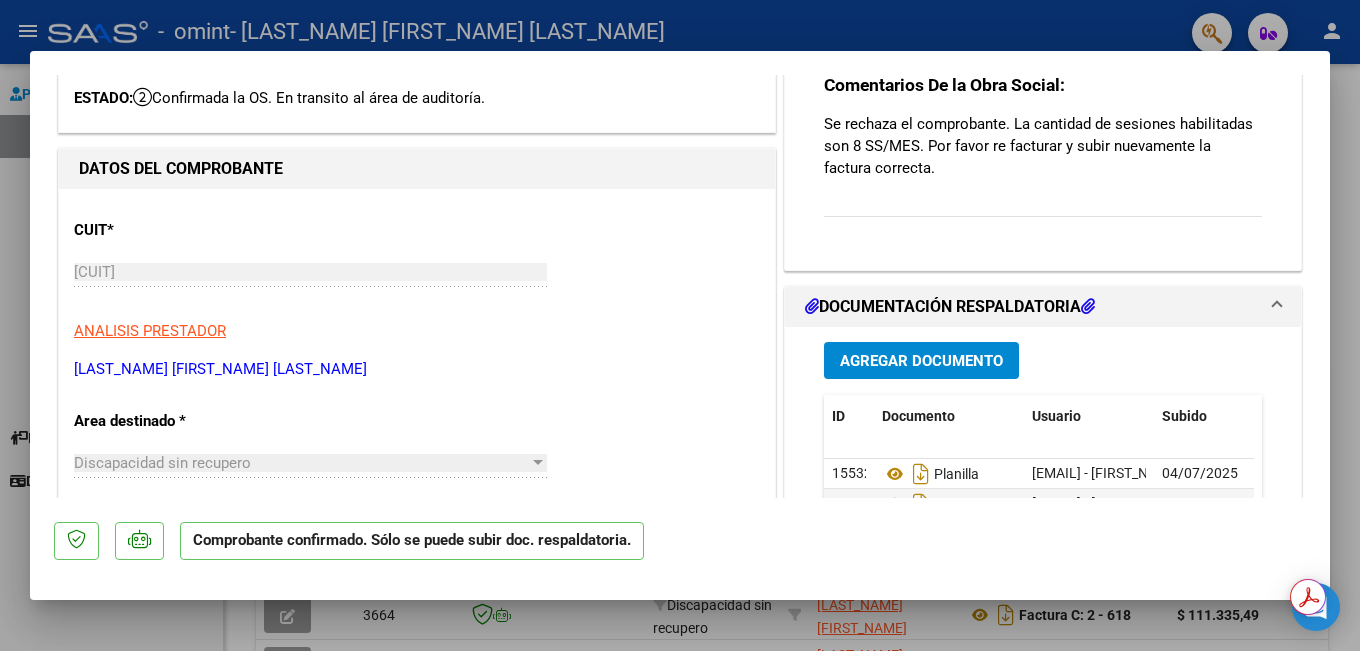 scroll, scrollTop: 0, scrollLeft: 0, axis: both 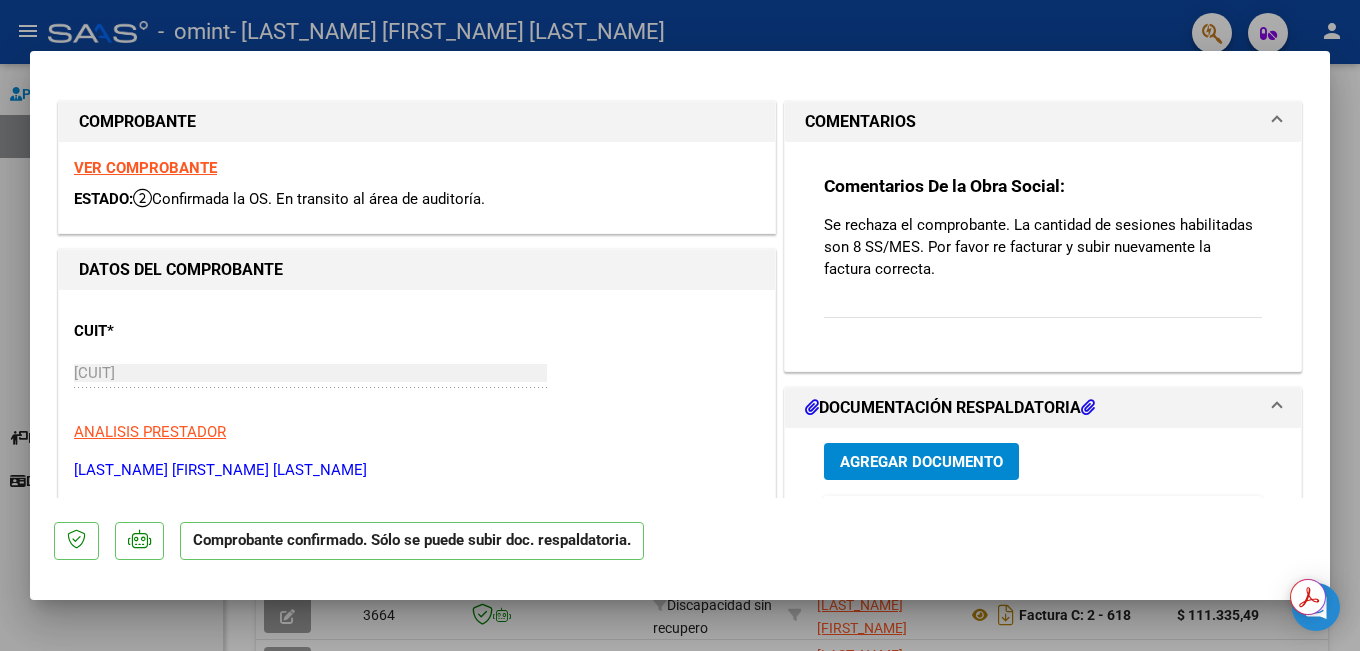 click on "Se rechaza el comprobante. La cantidad de sesiones habilitadas son 8 SS/MES. Por favor re facturar y subir nuevamente la factura correcta." at bounding box center (1043, 247) 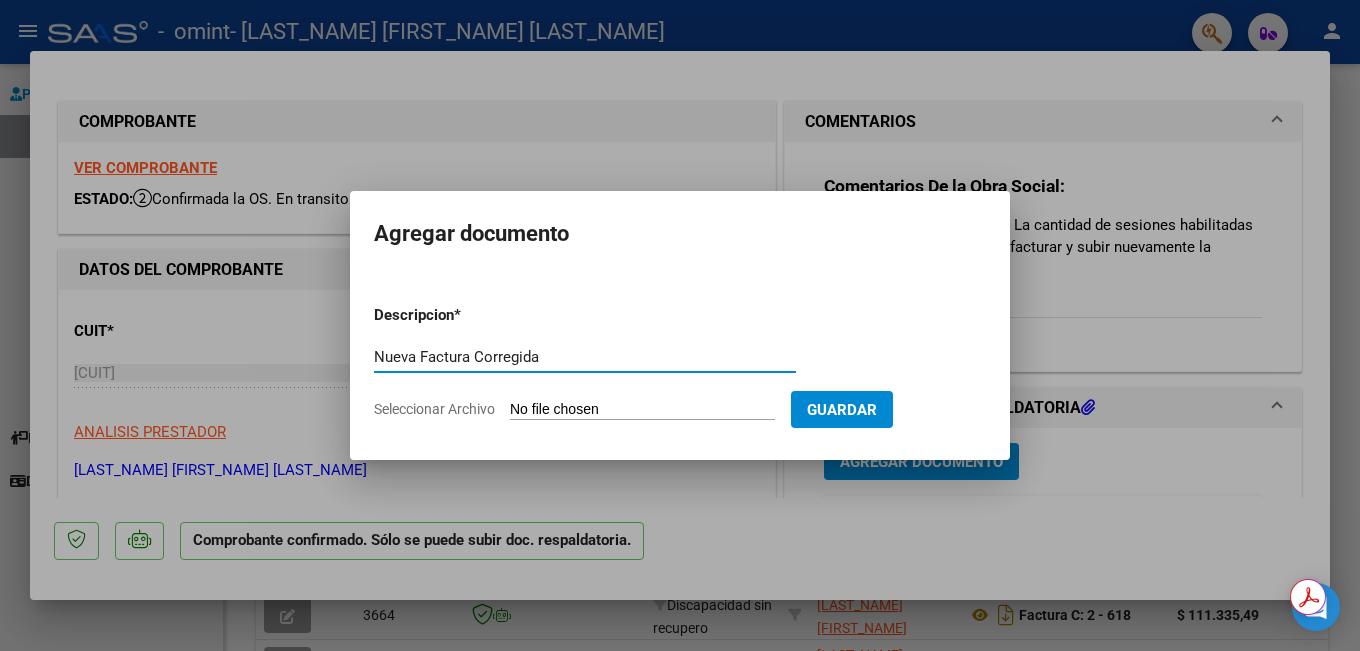 type on "Nueva Factura Corregida" 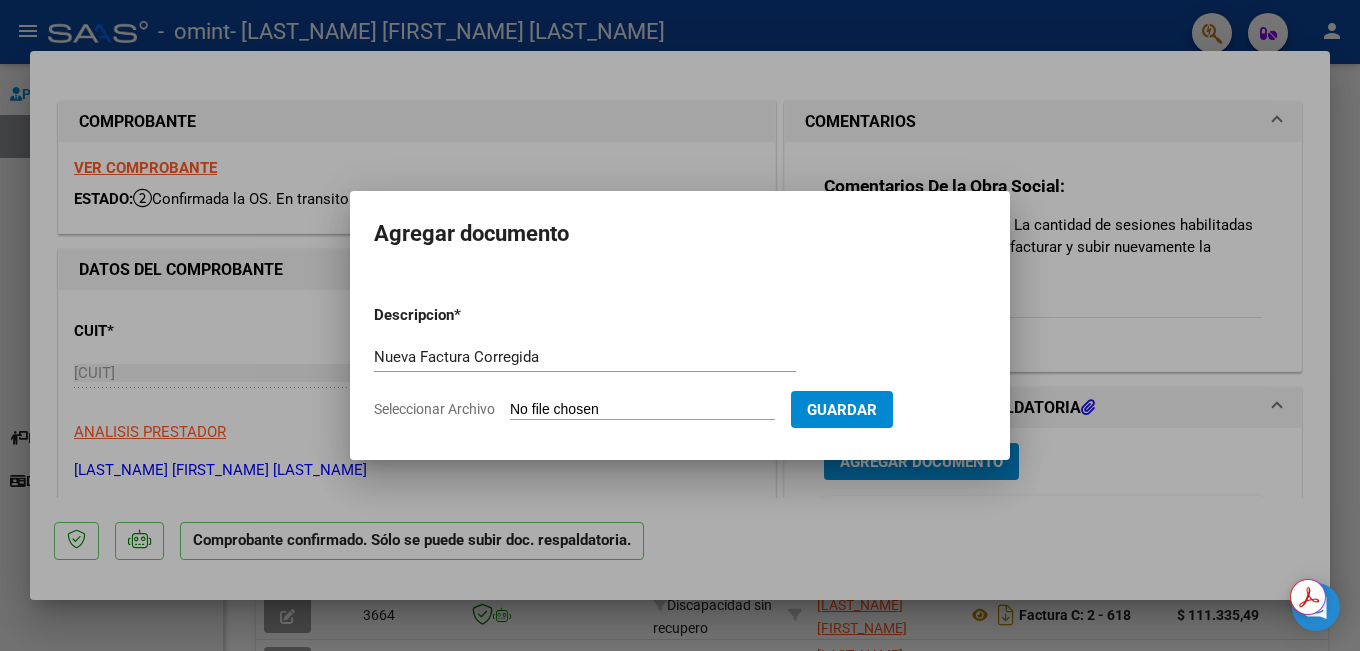type on "C:\fakepath\f693- factura [MONTH].pdf" 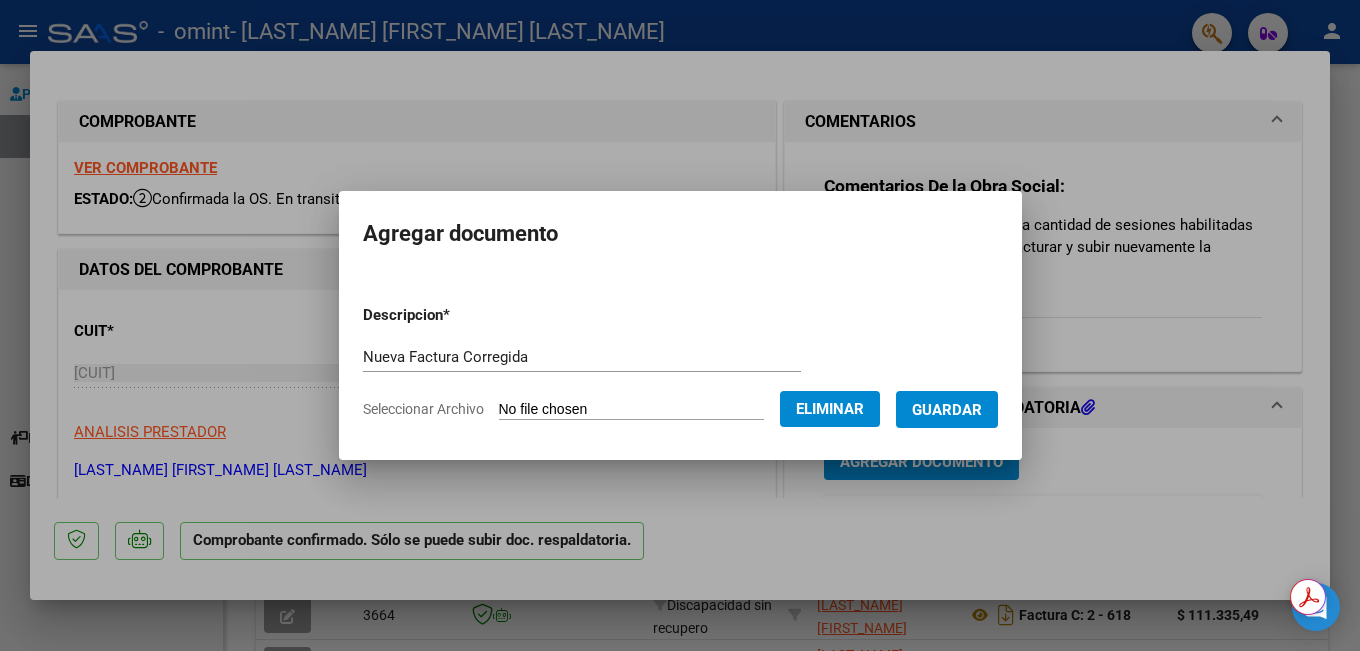 click on "Guardar" at bounding box center [947, 409] 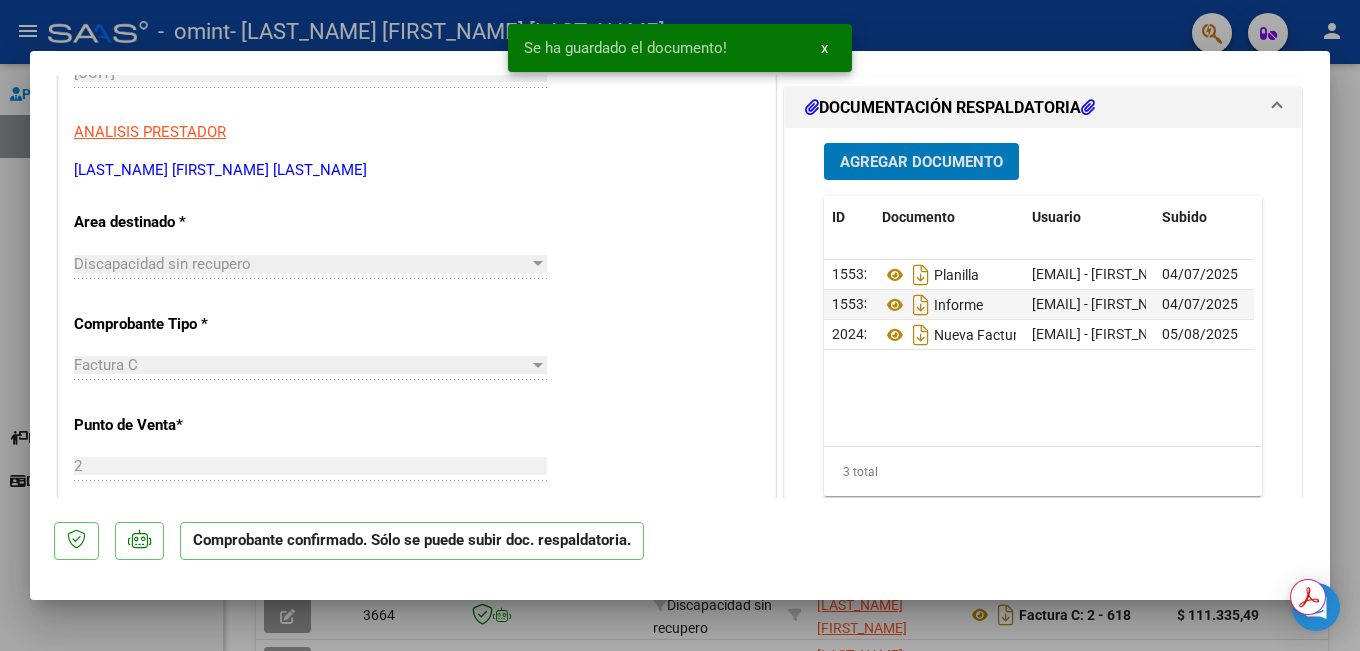 scroll, scrollTop: 100, scrollLeft: 0, axis: vertical 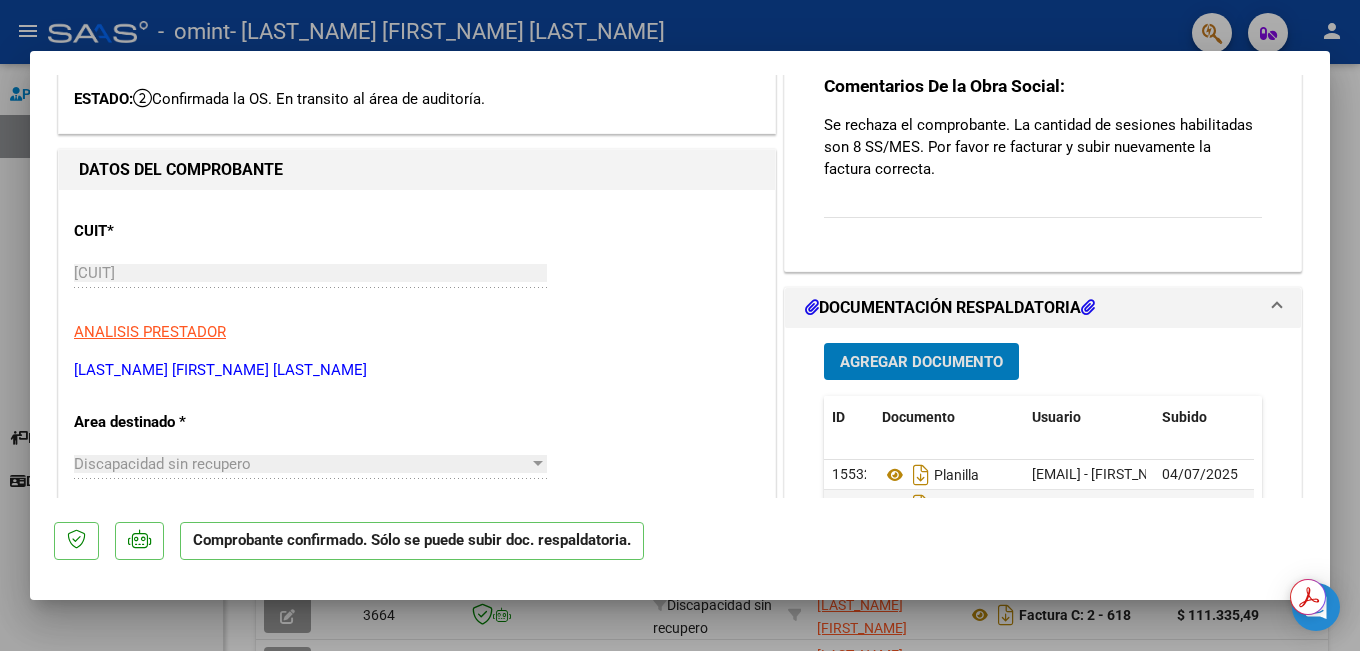 click on "Comentarios De la Obra Social: Se rechaza el comprobante. La cantidad de sesiones habilitadas son 8 SS/MES. Por favor re facturar y subir nuevamente la factura correcta." at bounding box center [1043, 158] 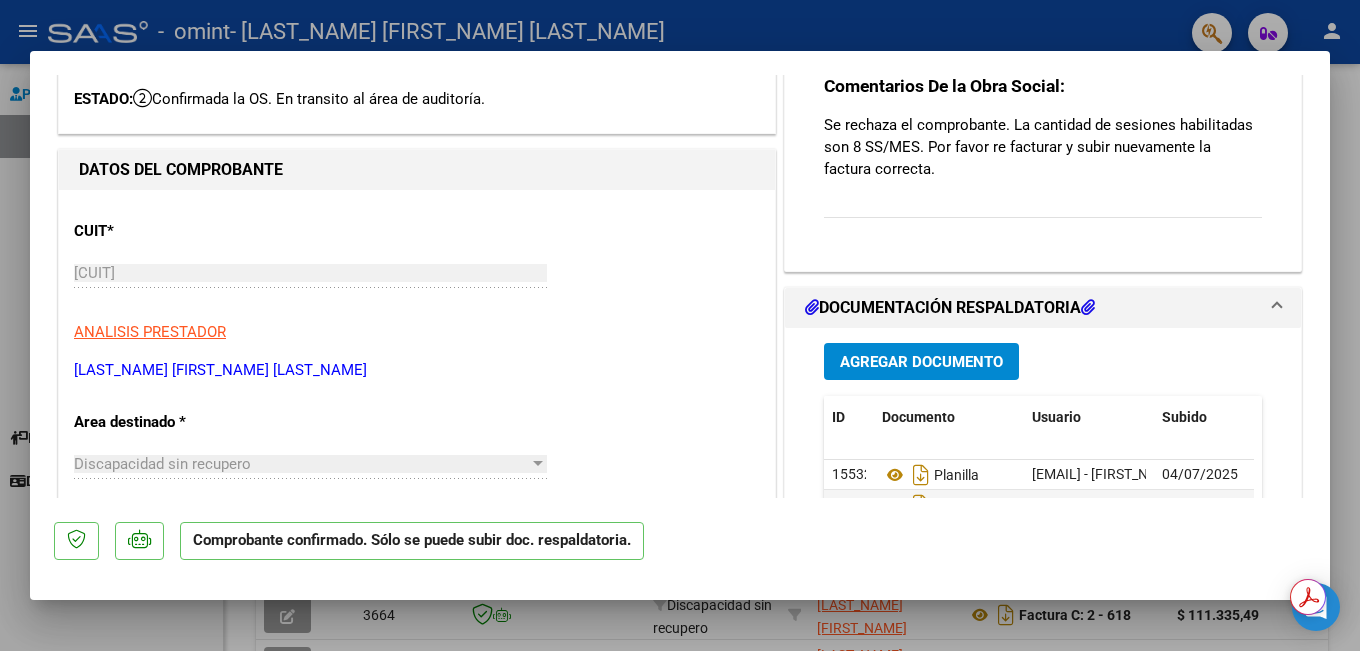click on "Comentarios De la Obra Social: Se rechaza el comprobante. La cantidad de sesiones habilitadas son 8 SS/MES. Por favor re facturar y subir nuevamente la factura correcta." at bounding box center [1043, 158] 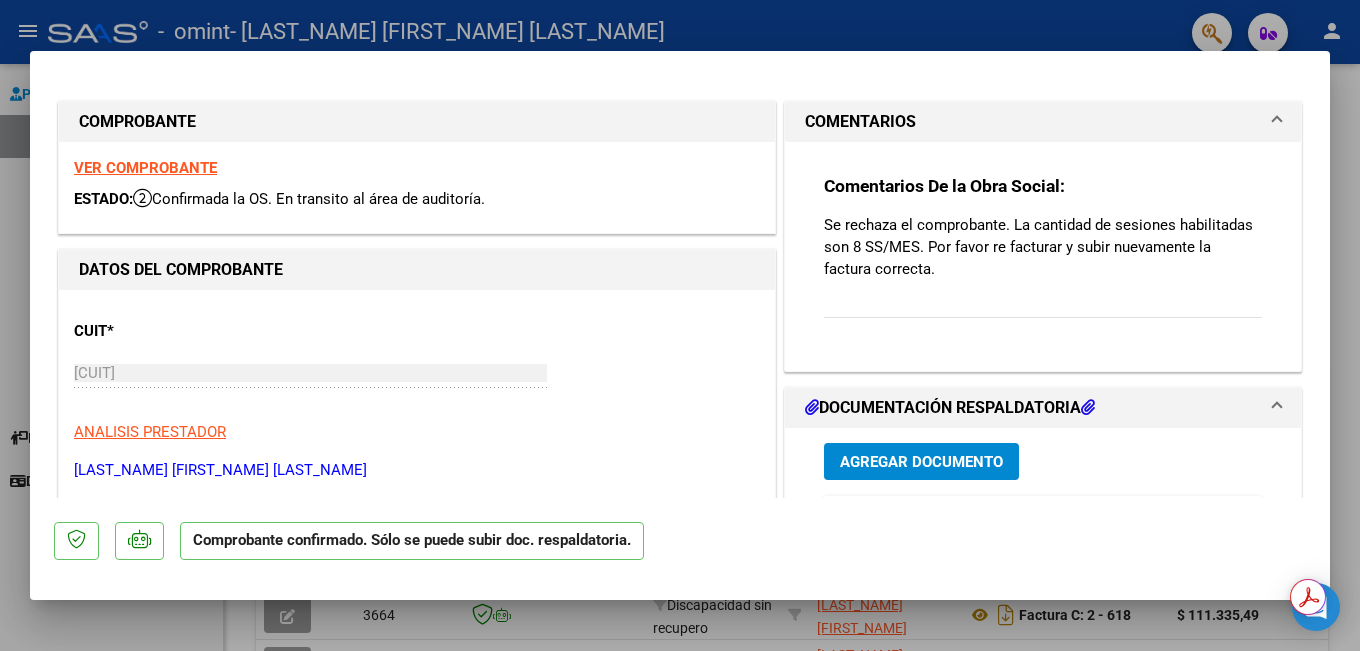 click on "VER COMPROBANTE" at bounding box center [145, 168] 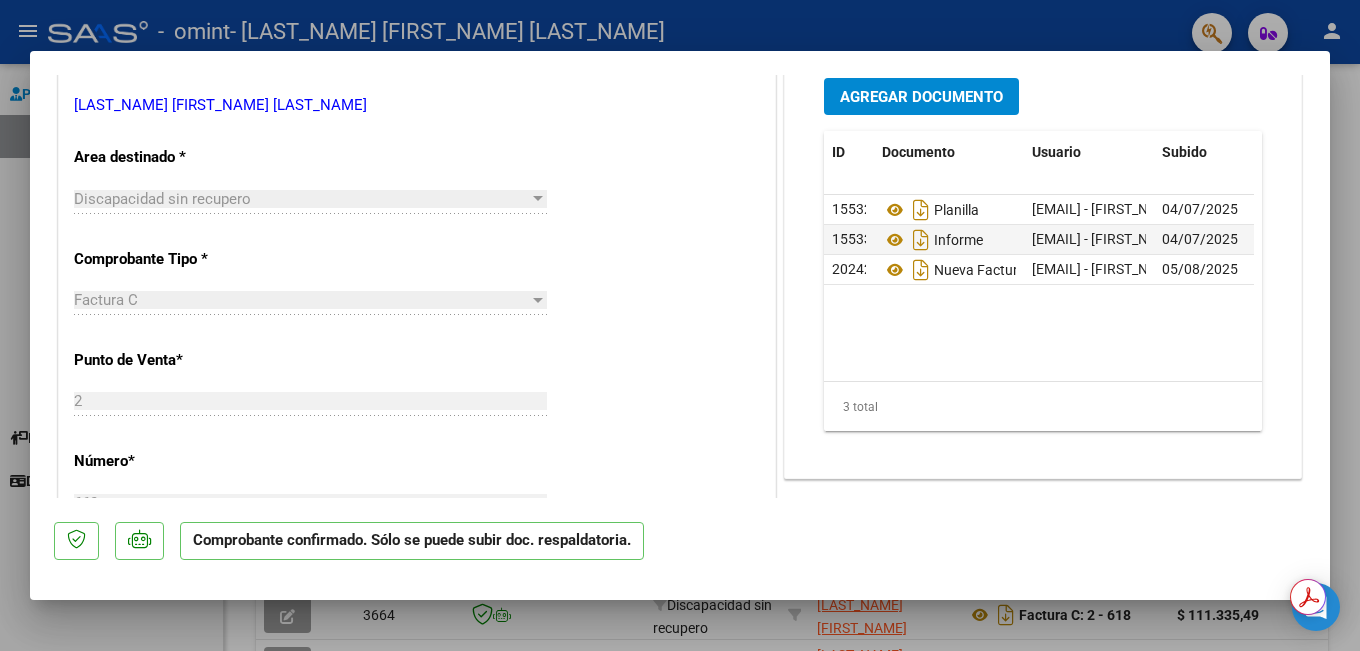 scroll, scrollTop: 0, scrollLeft: 0, axis: both 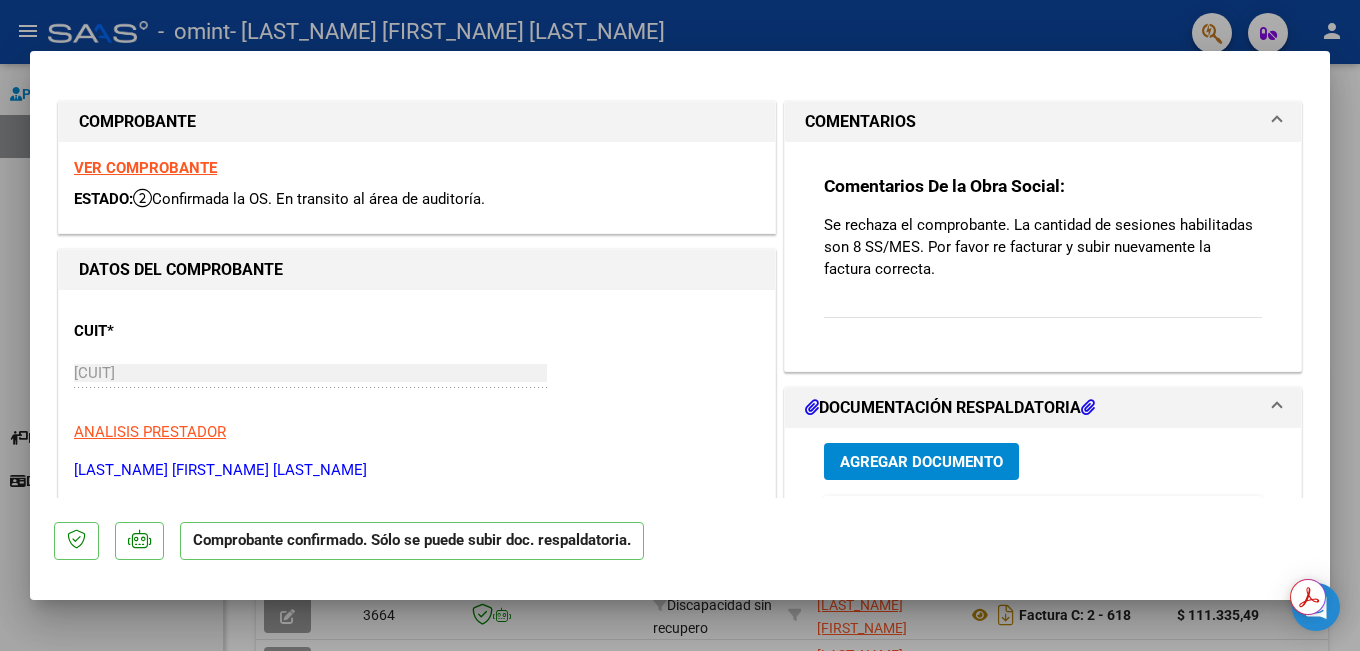 click on "Se rechaza el comprobante. La cantidad de sesiones habilitadas son 8 SS/MES. Por favor re facturar y subir nuevamente la factura correcta." at bounding box center (1043, 247) 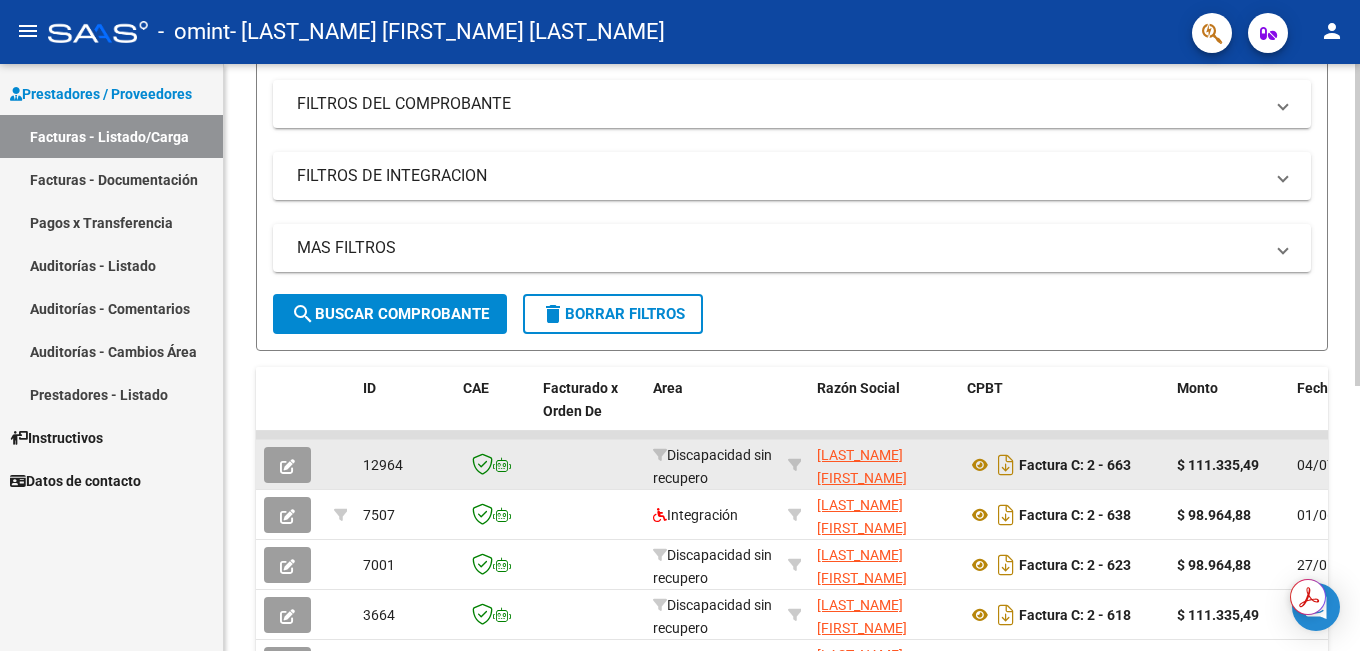 click 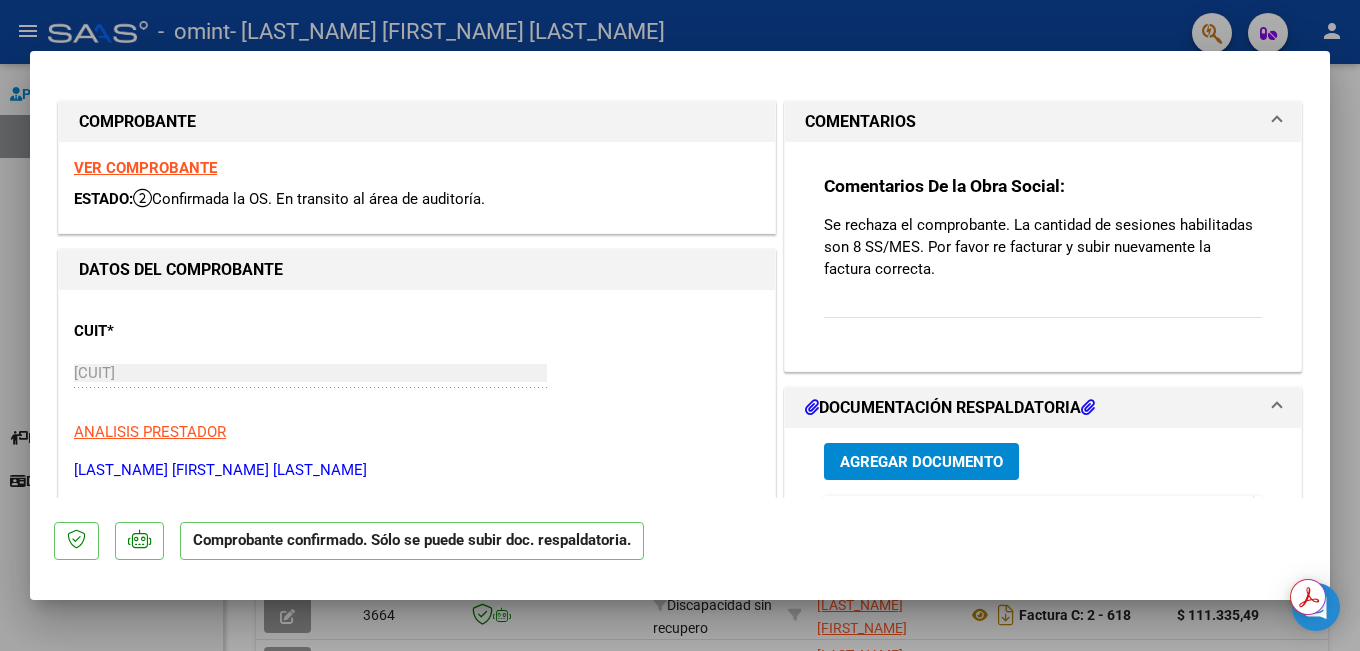 scroll, scrollTop: 200, scrollLeft: 0, axis: vertical 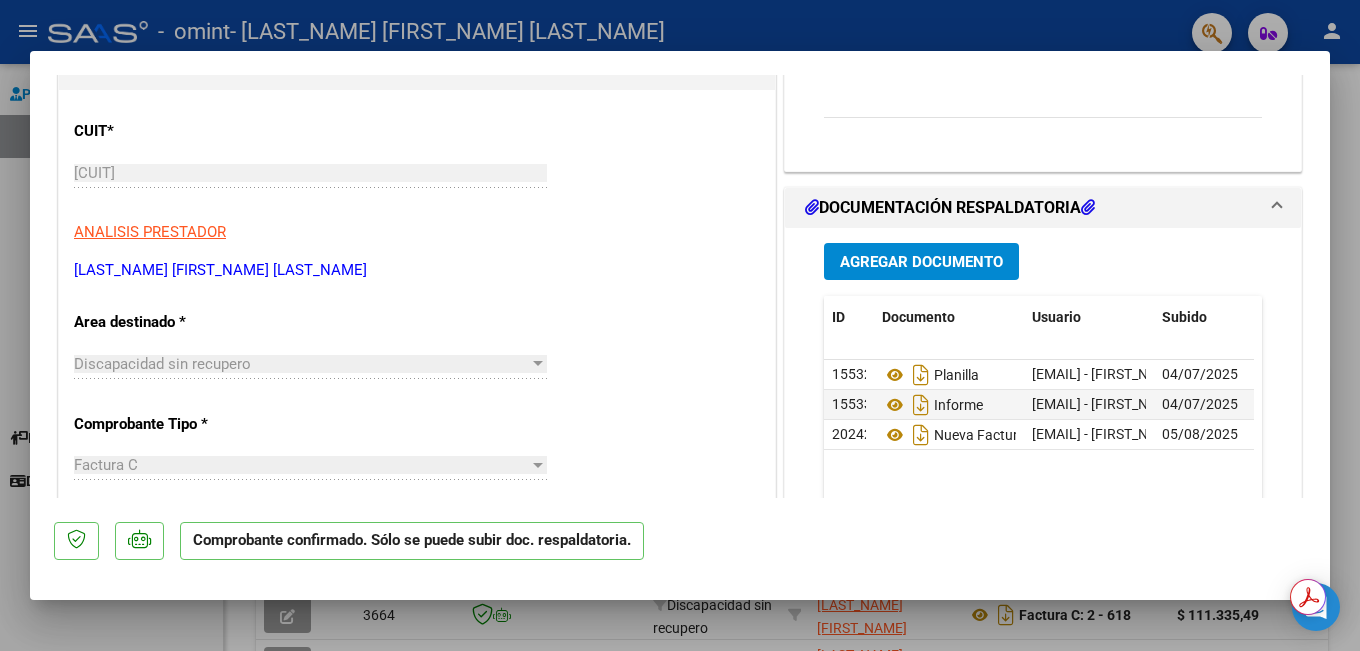 click at bounding box center [680, 325] 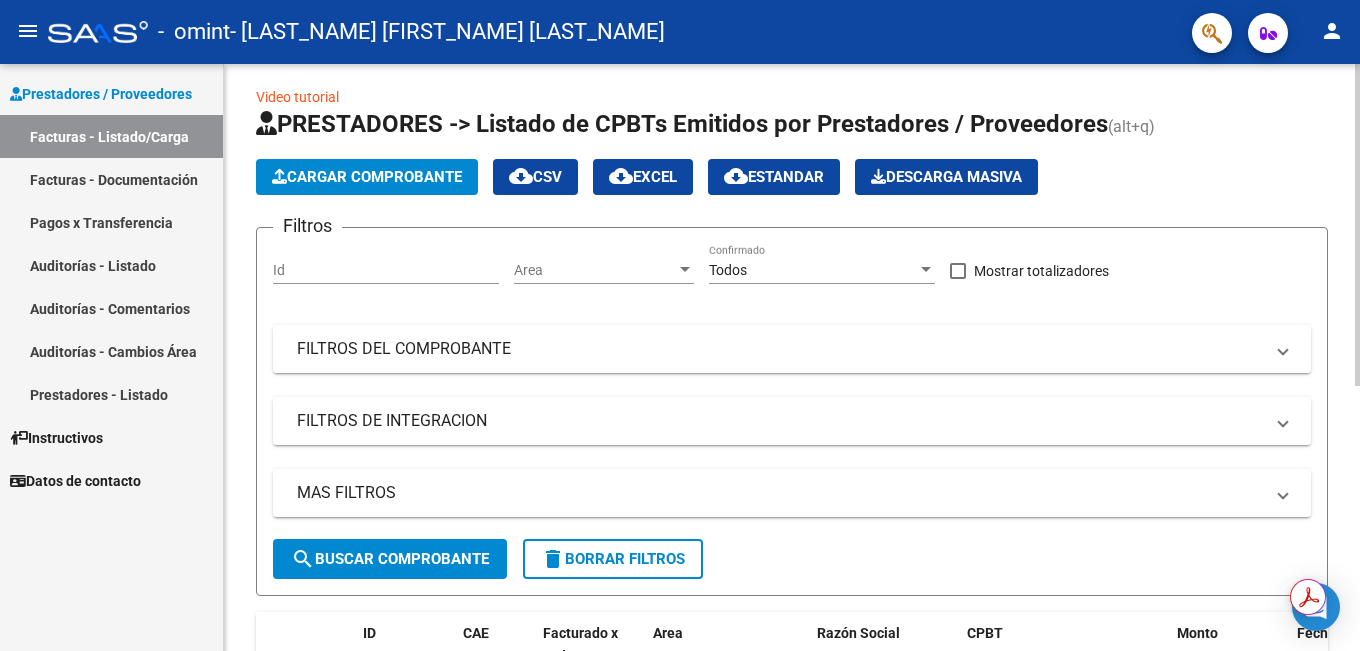 scroll, scrollTop: 0, scrollLeft: 0, axis: both 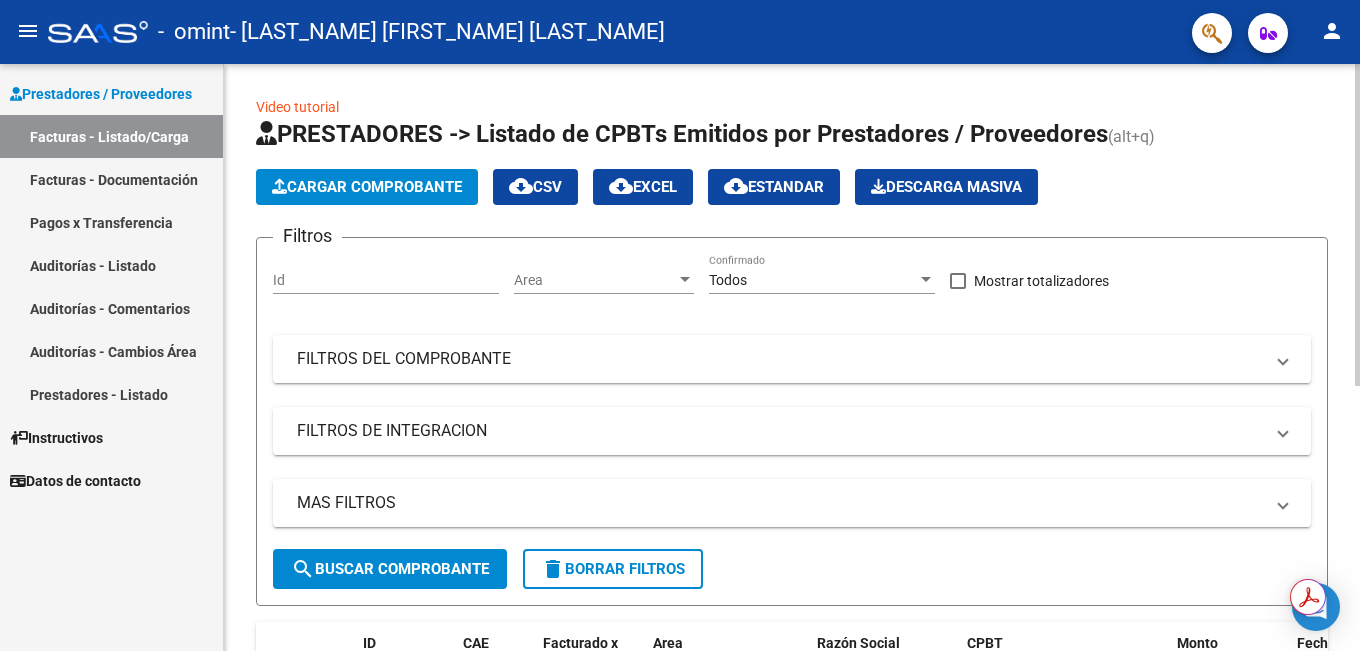 click on "Cargar Comprobante" 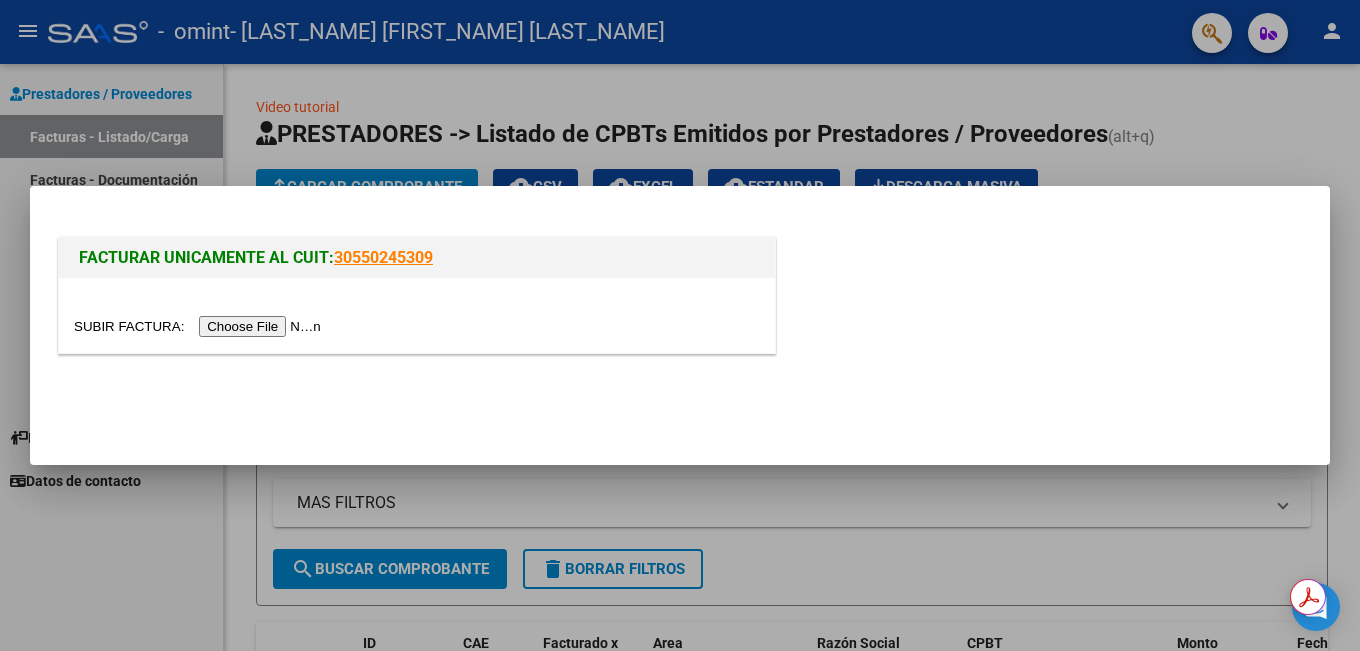 click at bounding box center (200, 326) 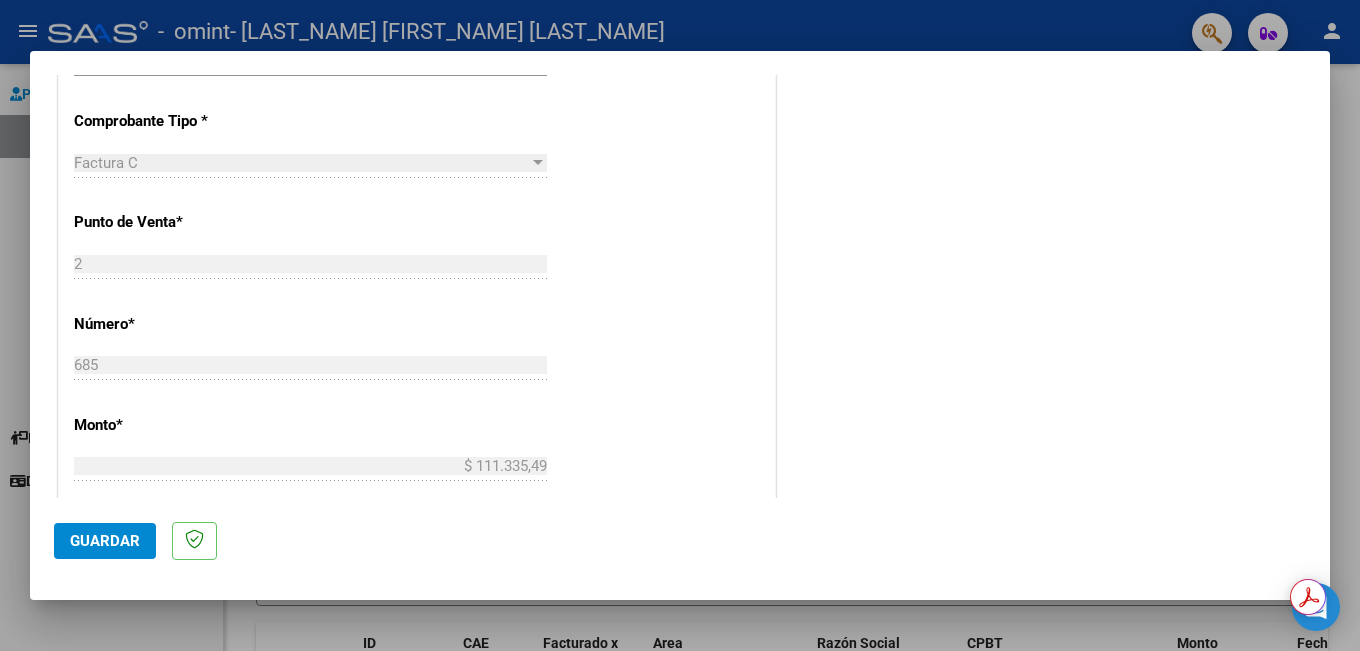 scroll, scrollTop: 400, scrollLeft: 0, axis: vertical 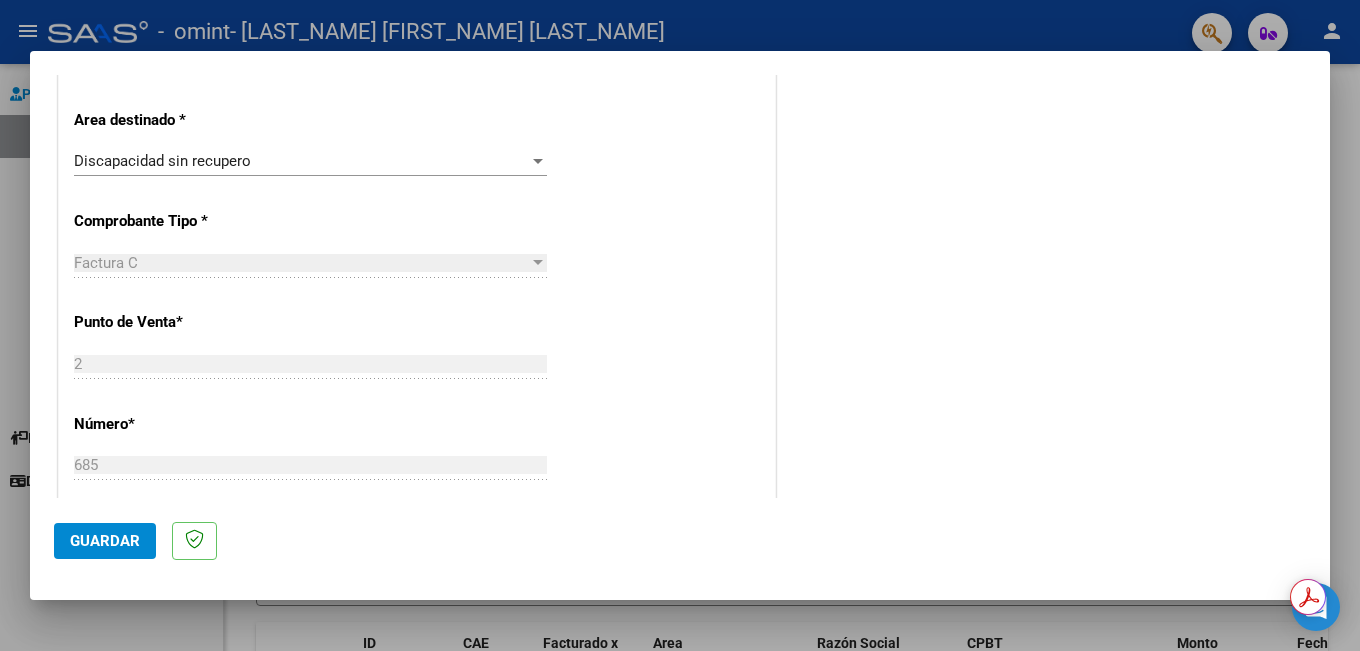 click on "Discapacidad sin recupero" at bounding box center (301, 161) 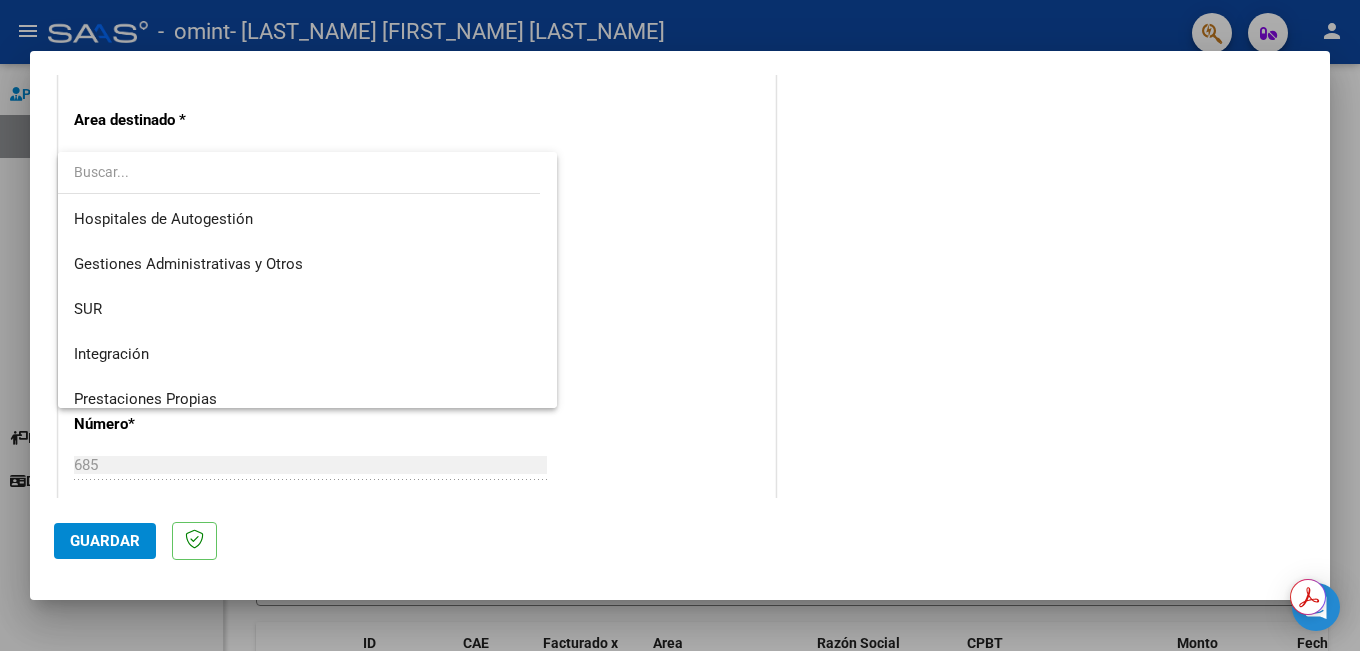 scroll, scrollTop: 149, scrollLeft: 0, axis: vertical 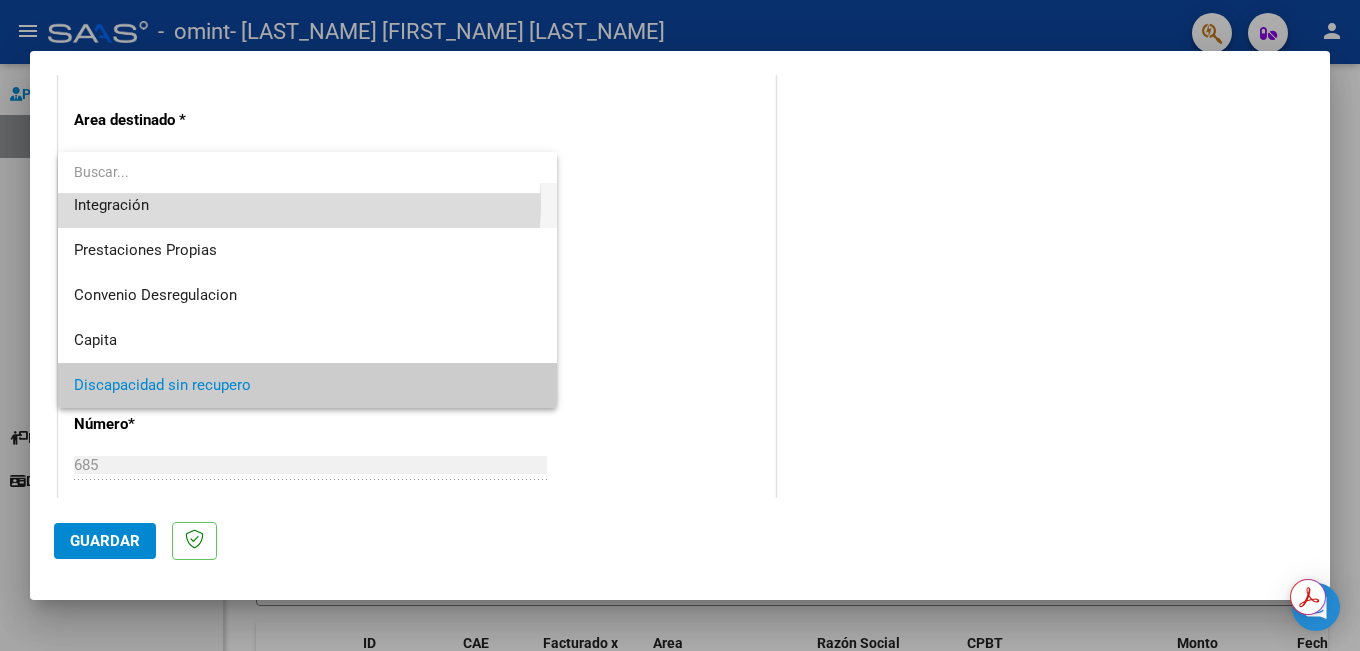 click on "Integración" at bounding box center [307, 205] 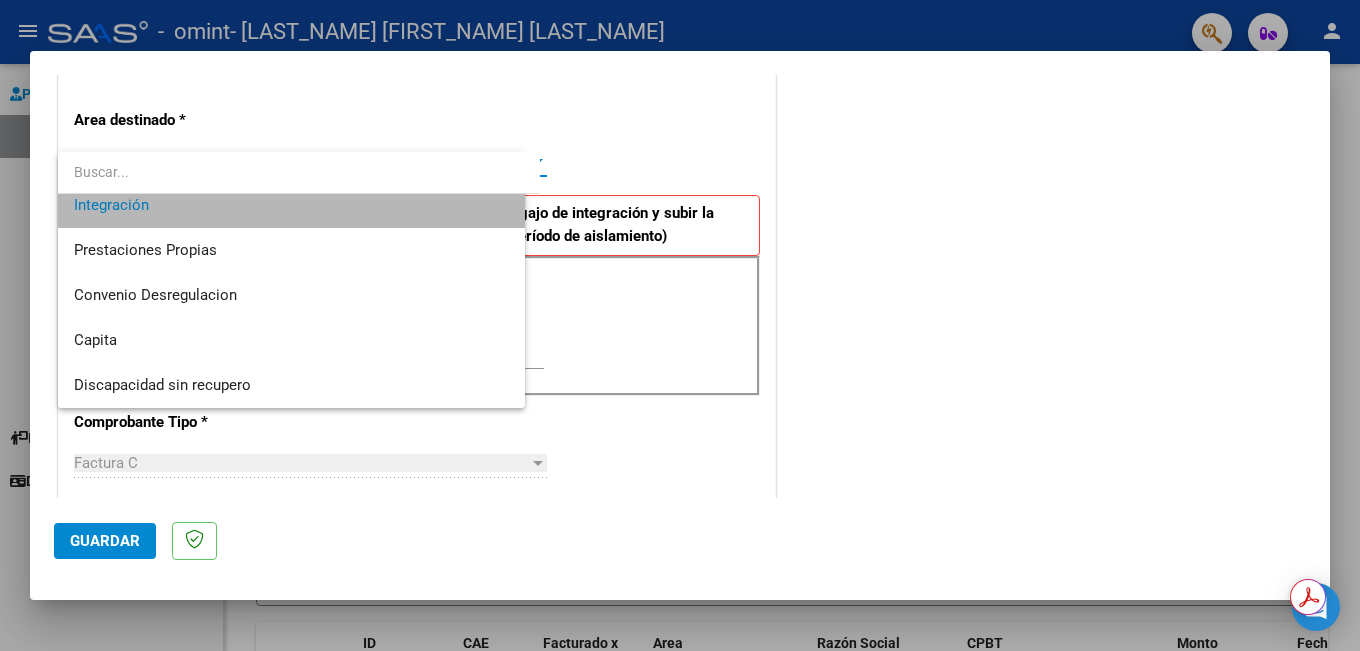 scroll, scrollTop: 135, scrollLeft: 0, axis: vertical 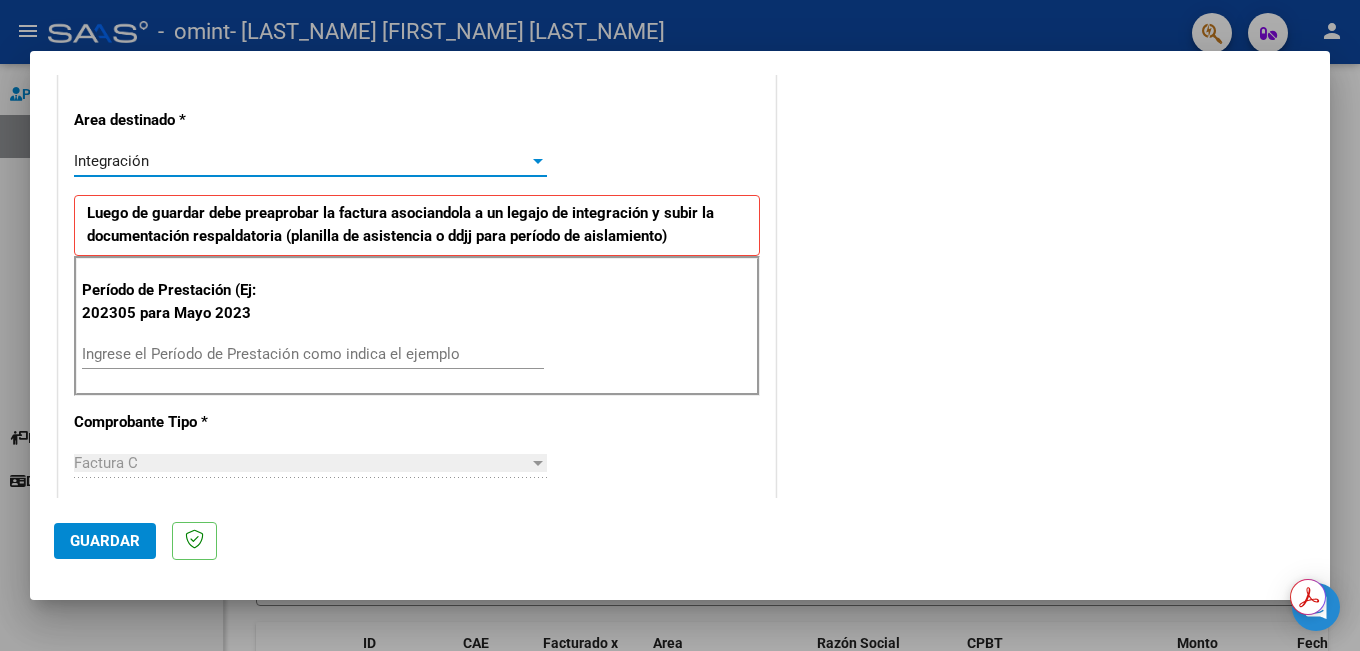 click on "Ingrese el Período de Prestación como indica el ejemplo" at bounding box center [313, 354] 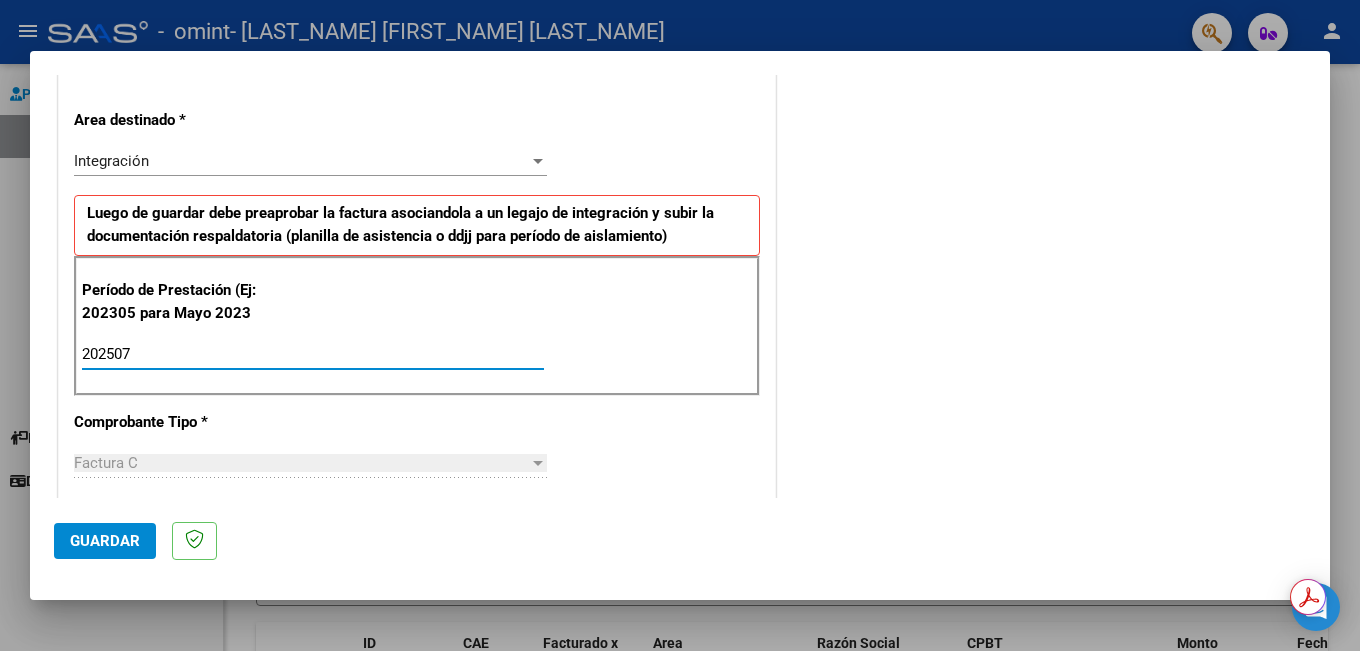 type on "202507" 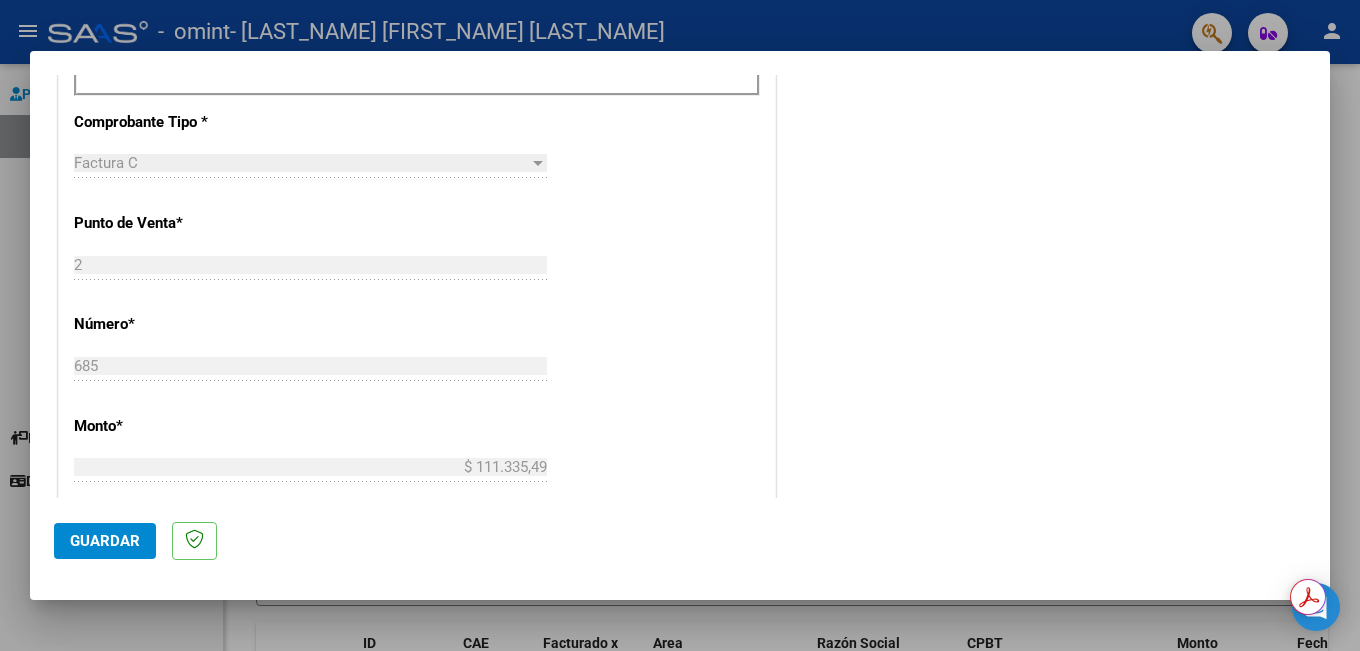 scroll, scrollTop: 1000, scrollLeft: 0, axis: vertical 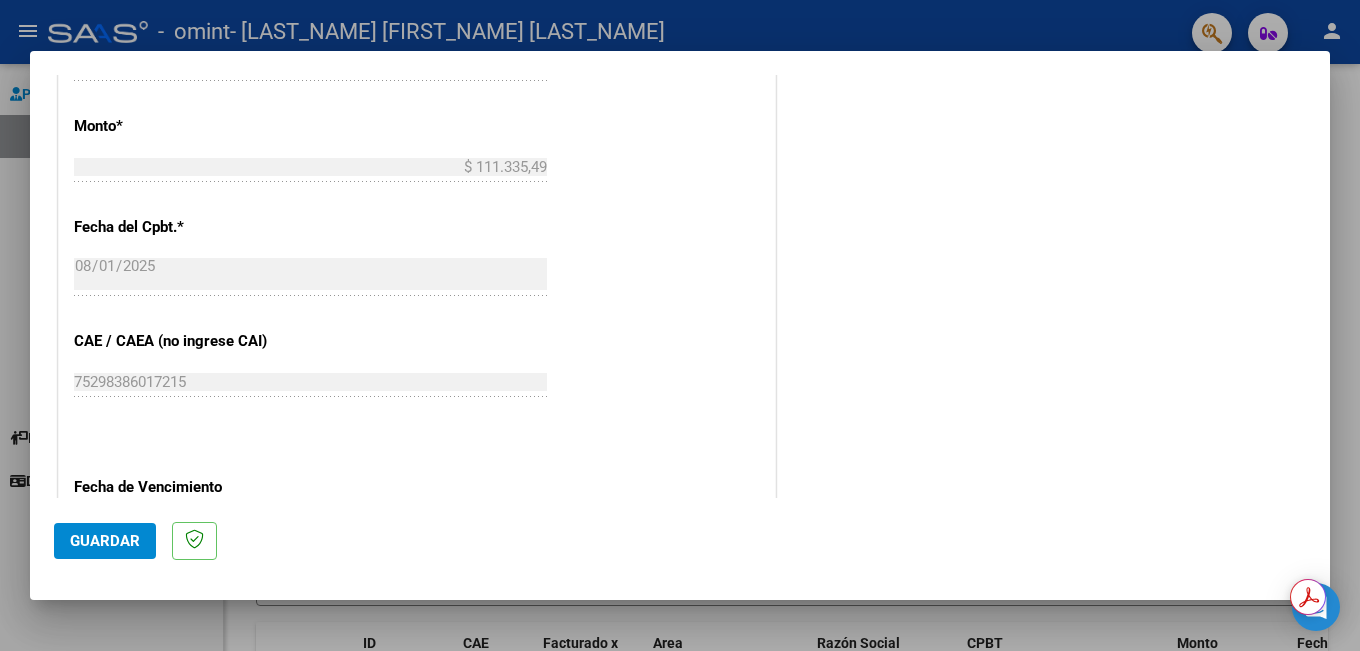 click on "Guardar" 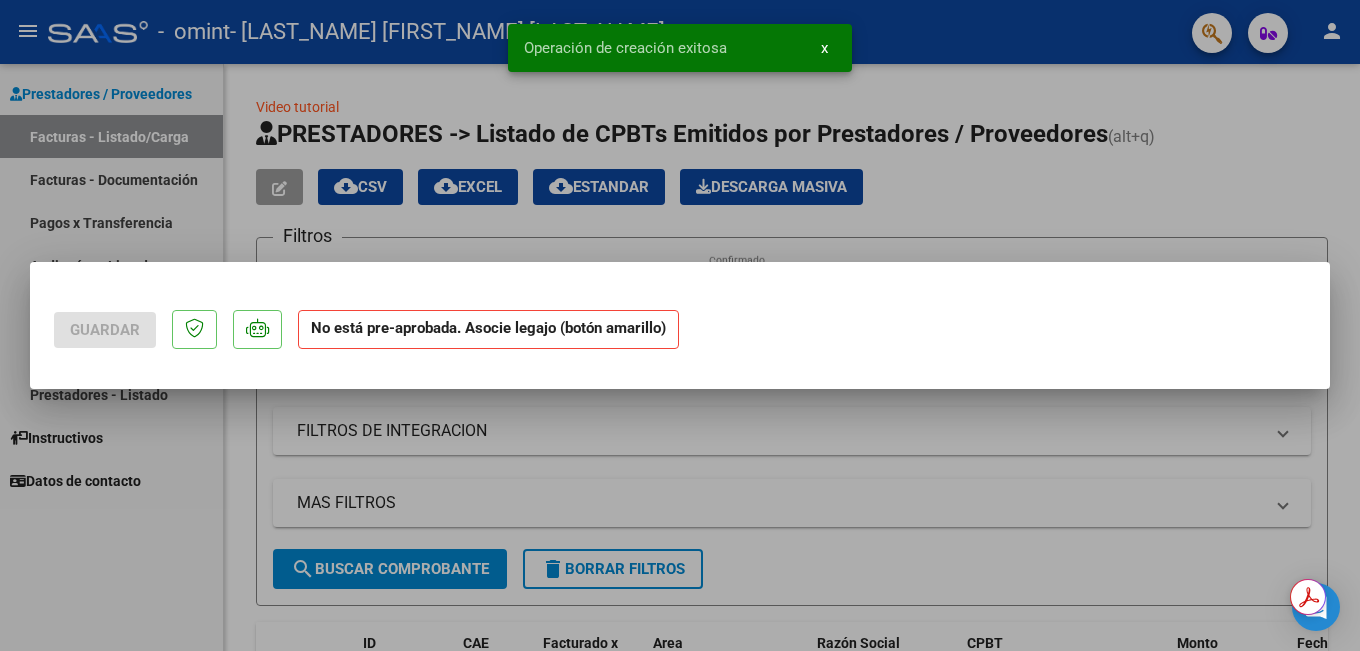 scroll, scrollTop: 0, scrollLeft: 0, axis: both 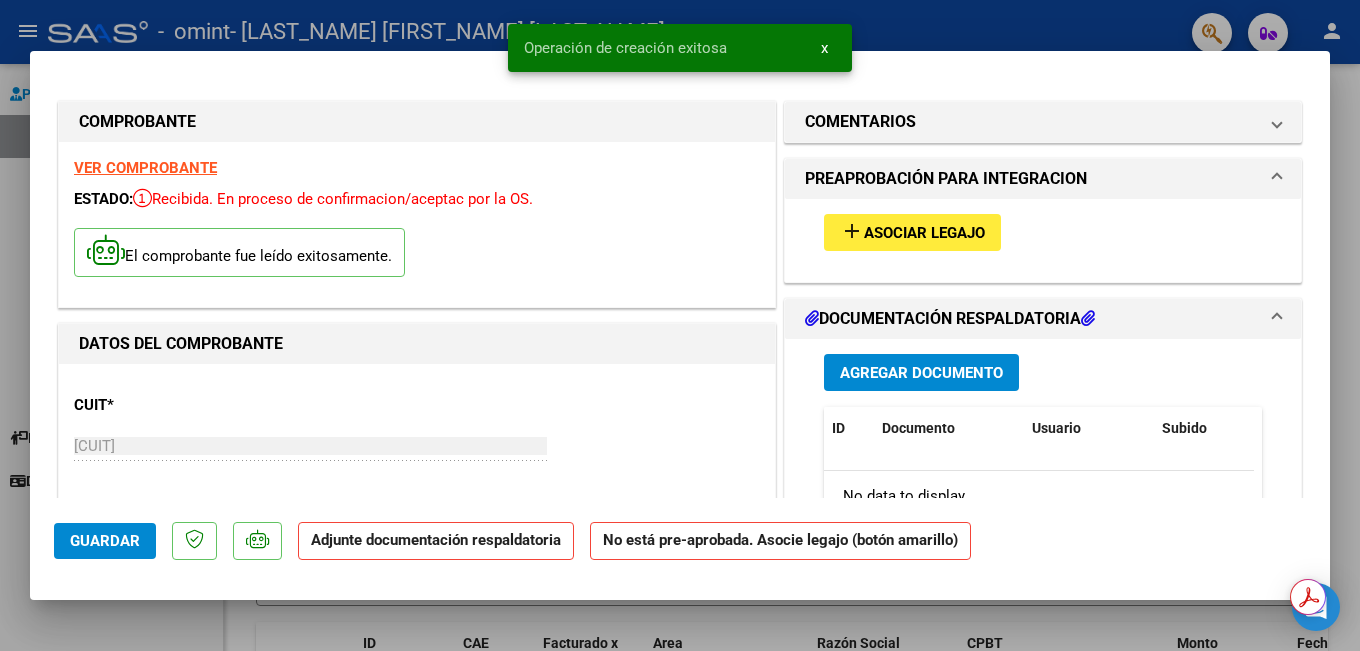 click on "Asociar Legajo" at bounding box center (924, 233) 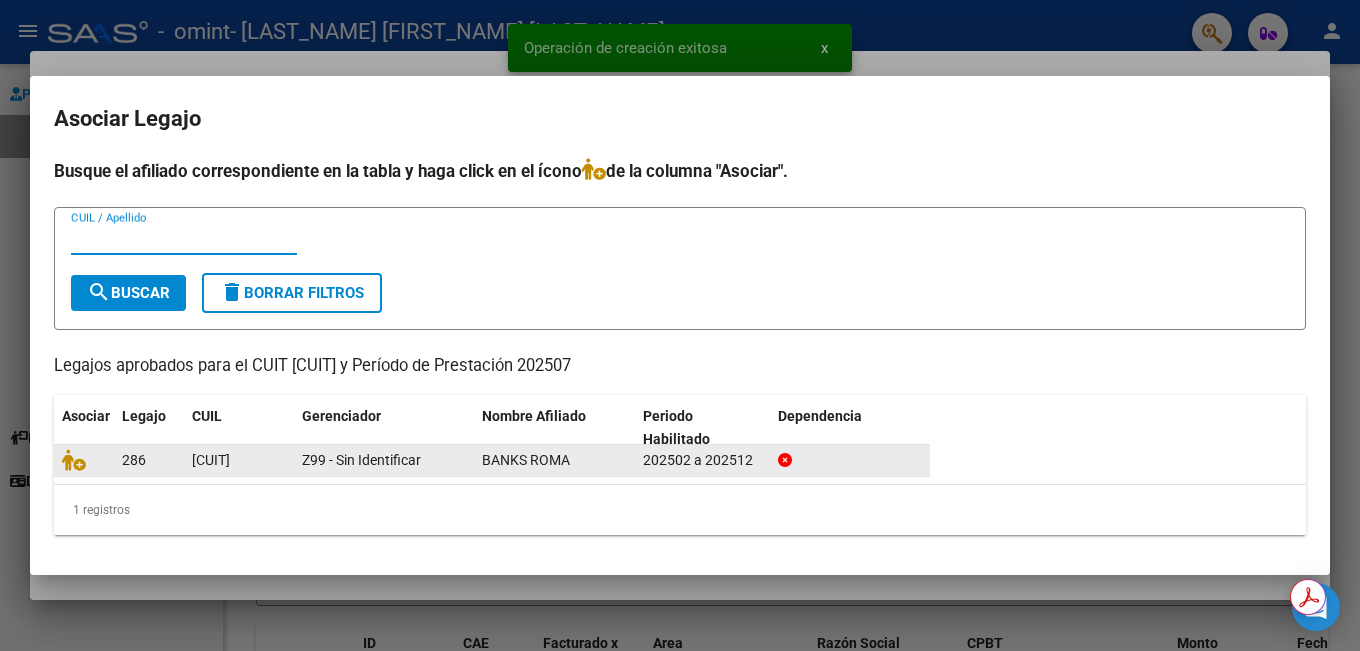 click 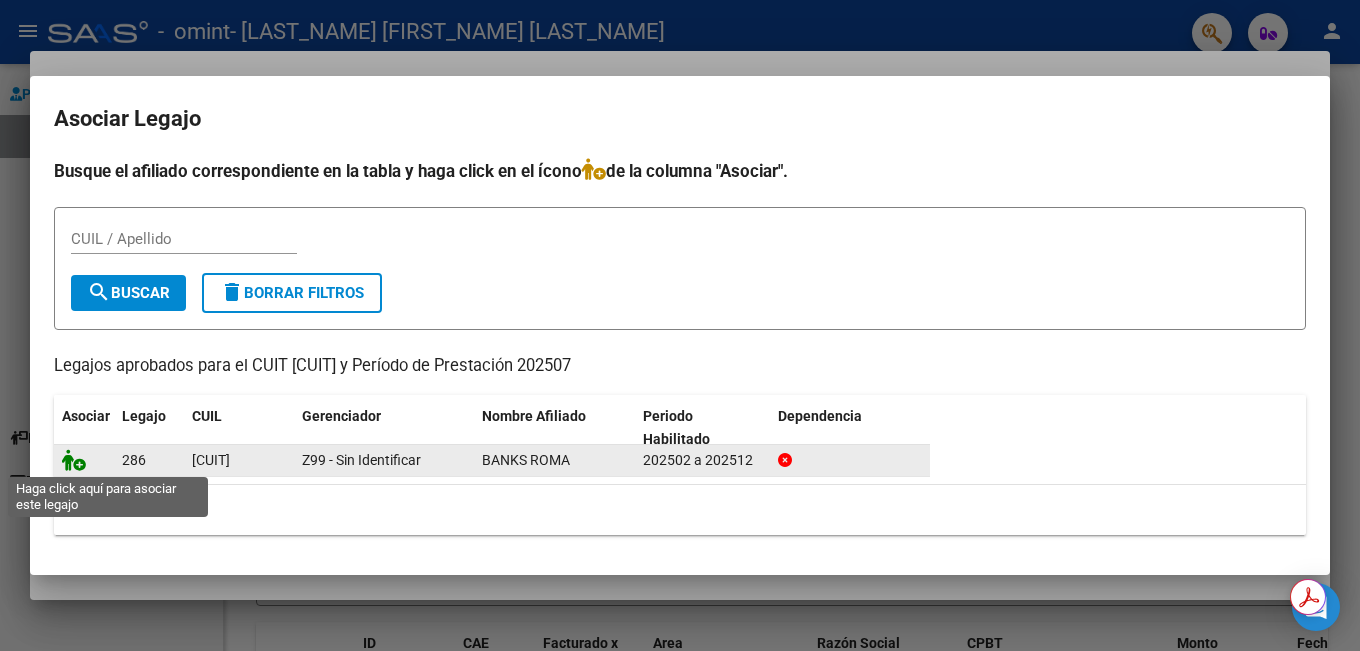 click 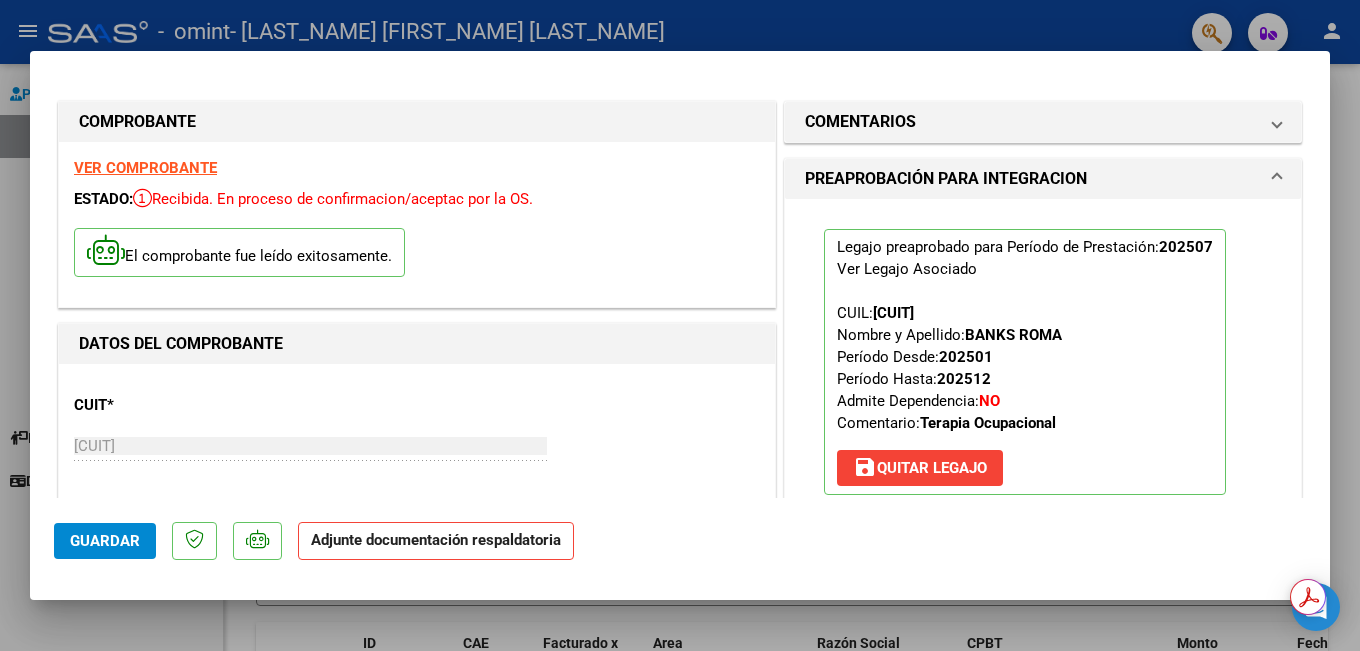 scroll, scrollTop: 200, scrollLeft: 0, axis: vertical 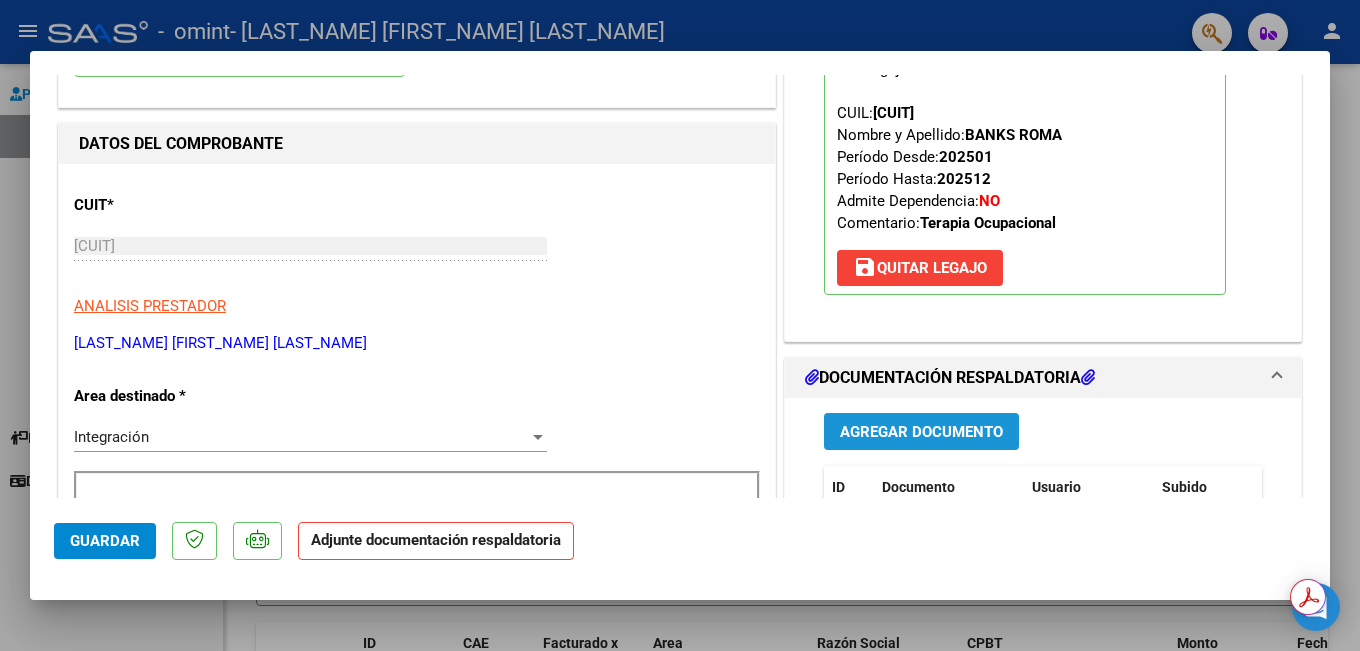 click on "Agregar Documento" at bounding box center [921, 431] 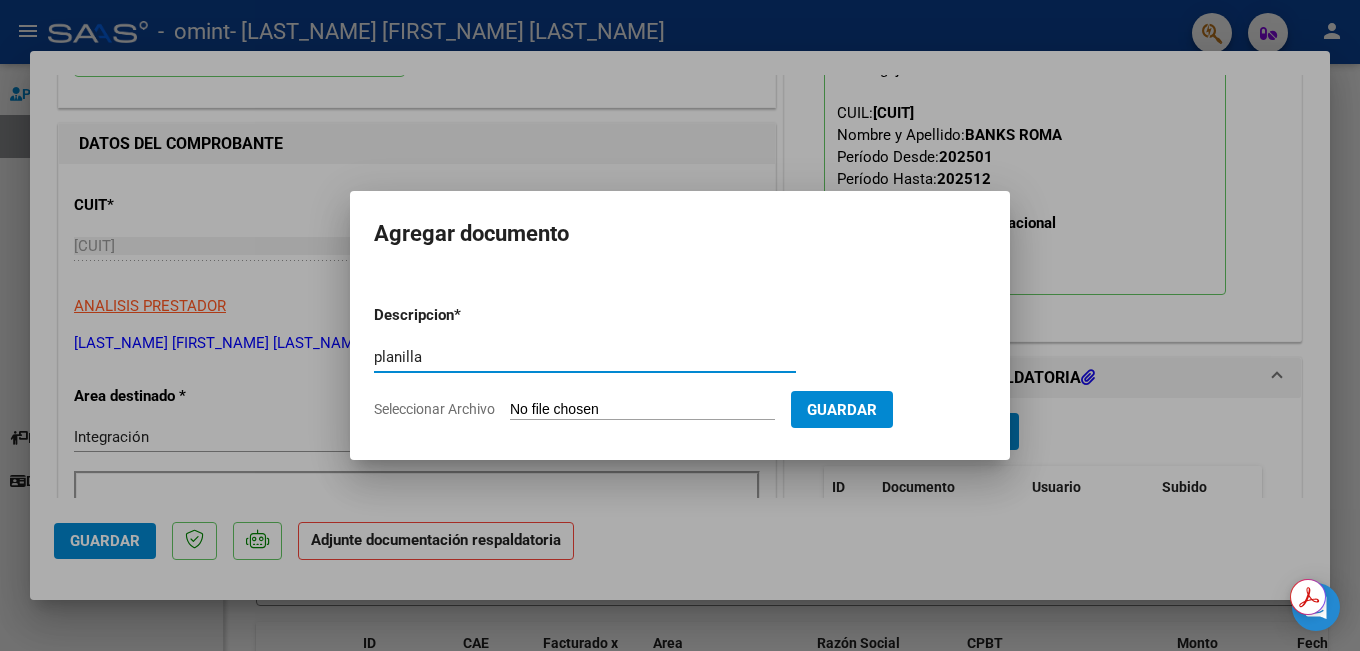 type on "planilla" 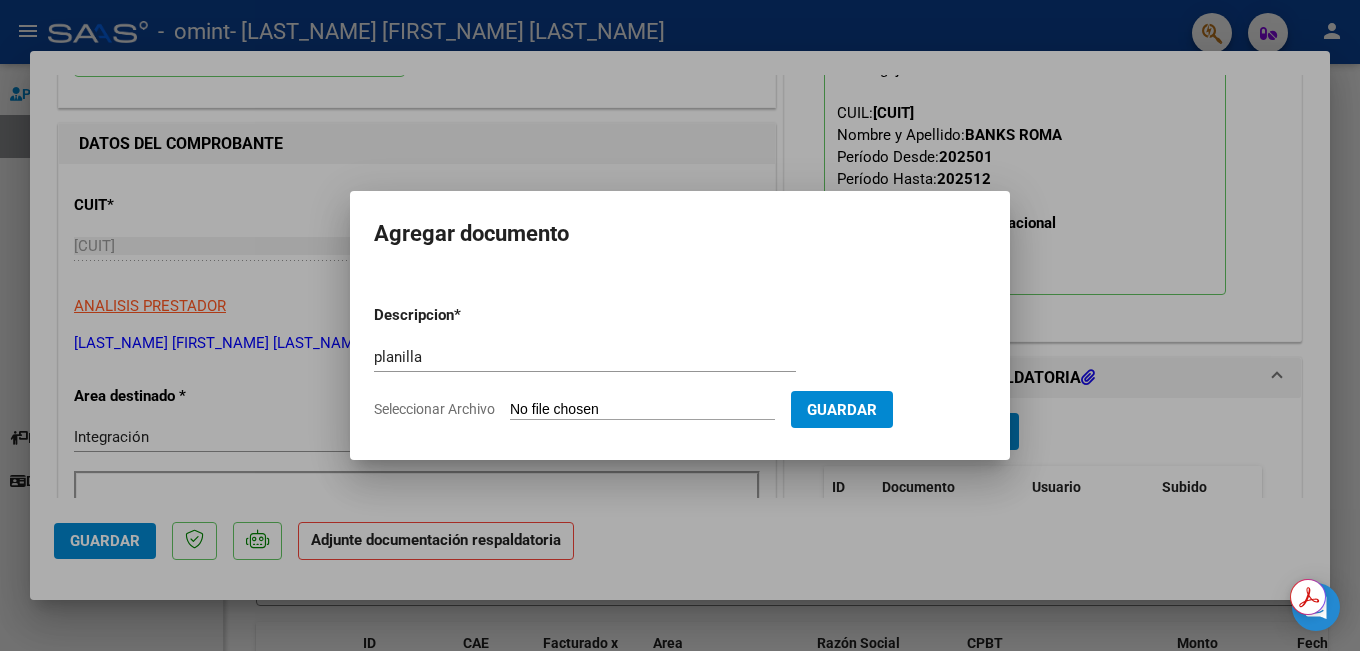 click on "Descripcion  *   planilla Escriba aquí una descripcion  Seleccionar Archivo Guardar" at bounding box center [680, 362] 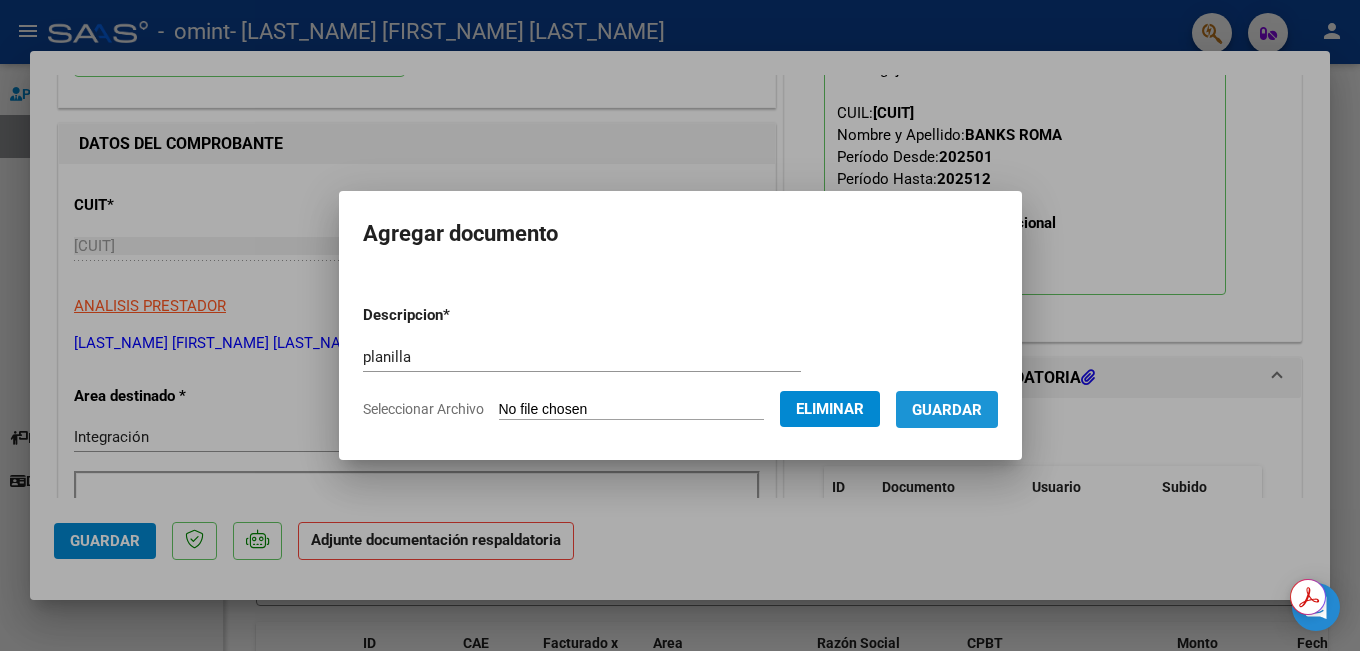 click on "Guardar" at bounding box center (947, 410) 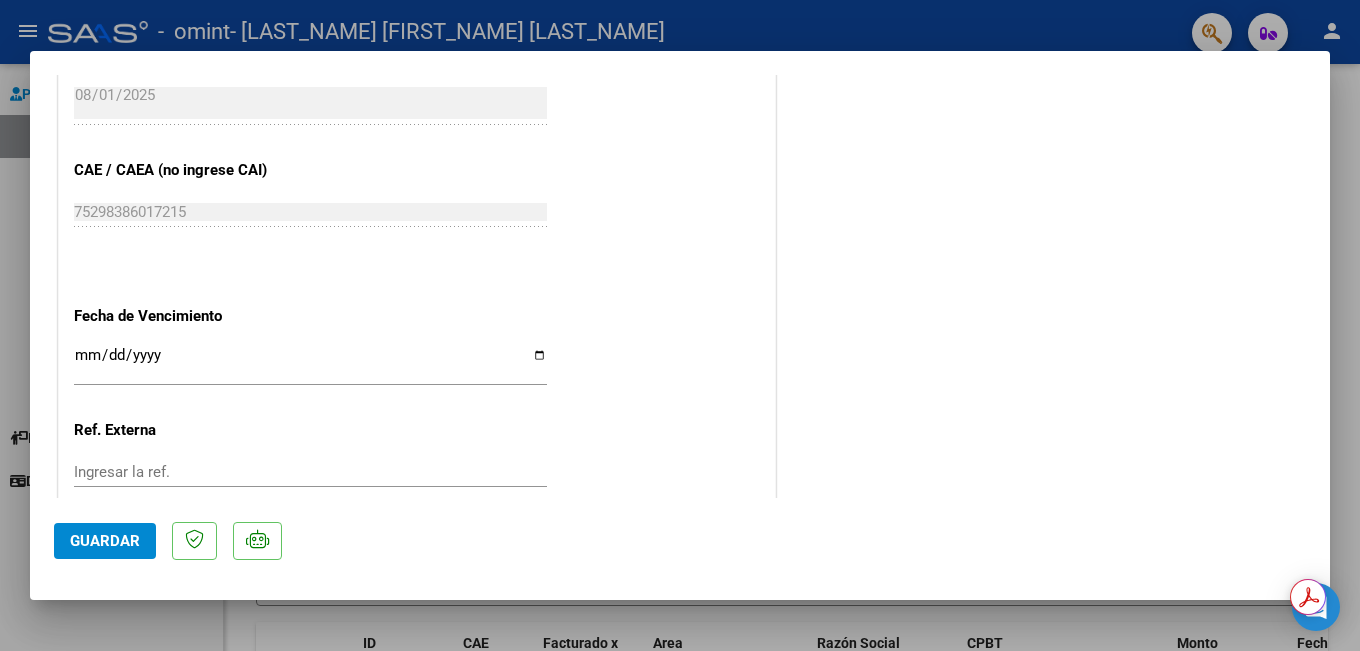 scroll, scrollTop: 1300, scrollLeft: 0, axis: vertical 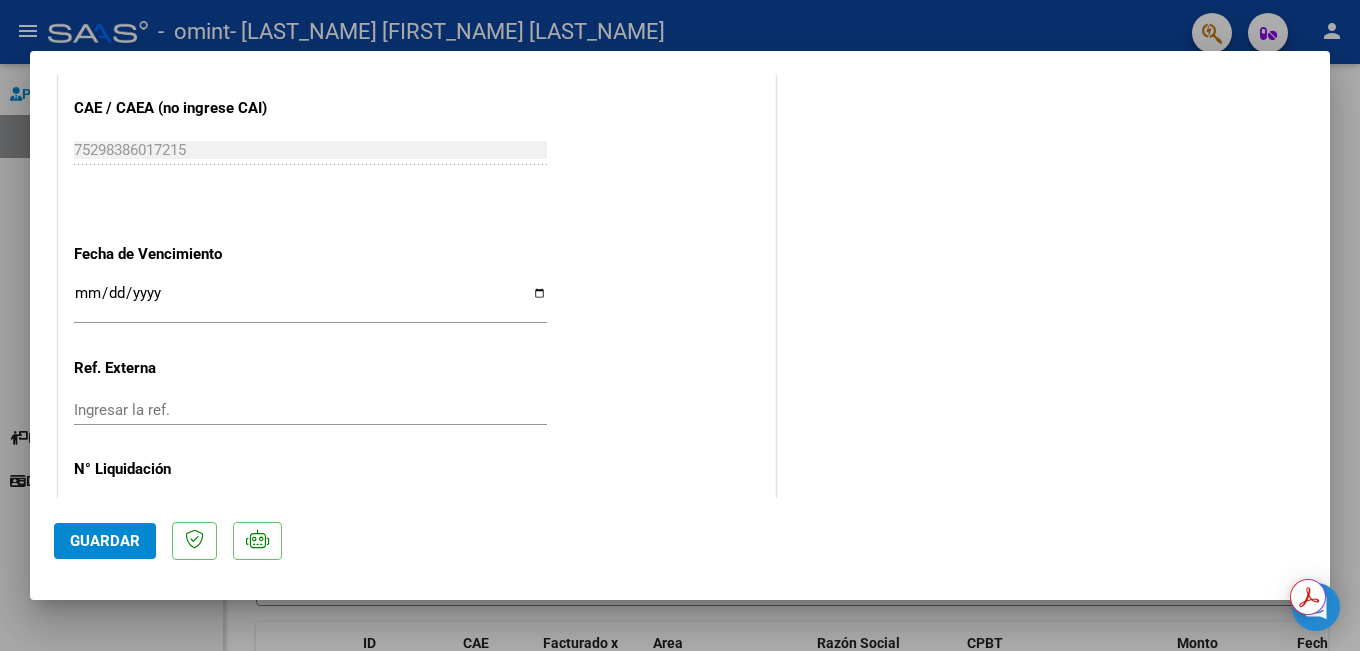 click on "Guardar" 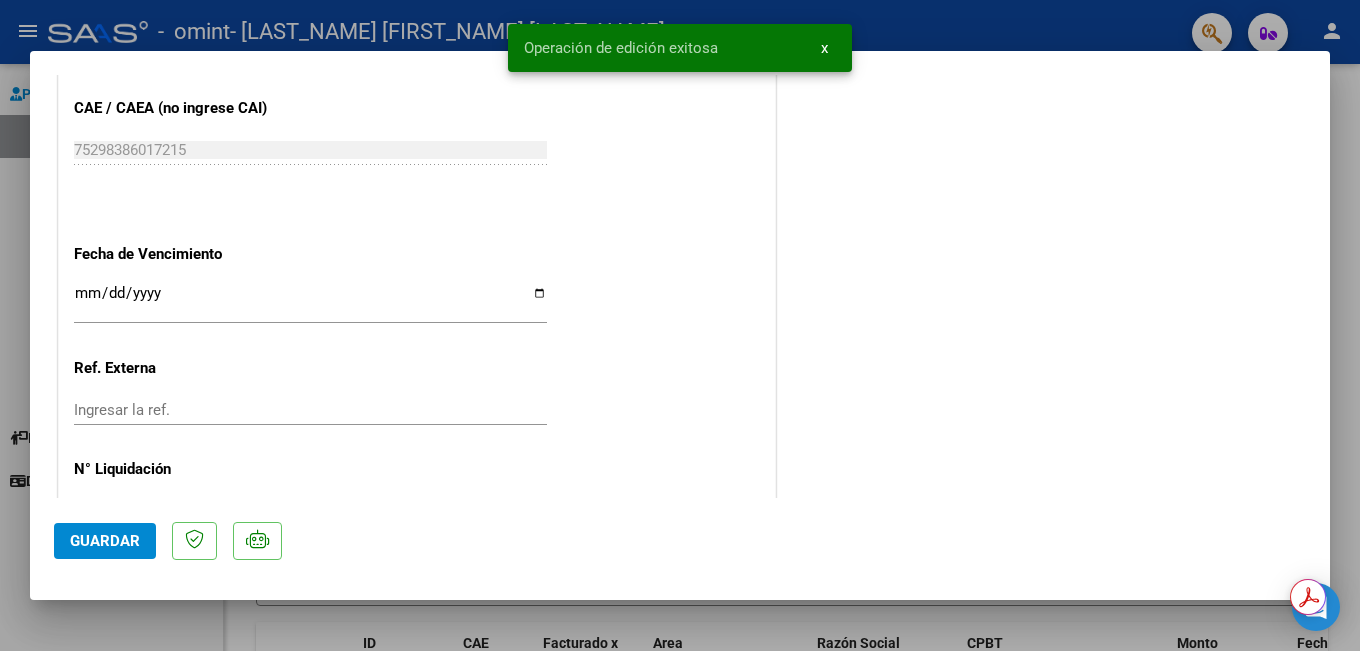 click at bounding box center (680, 325) 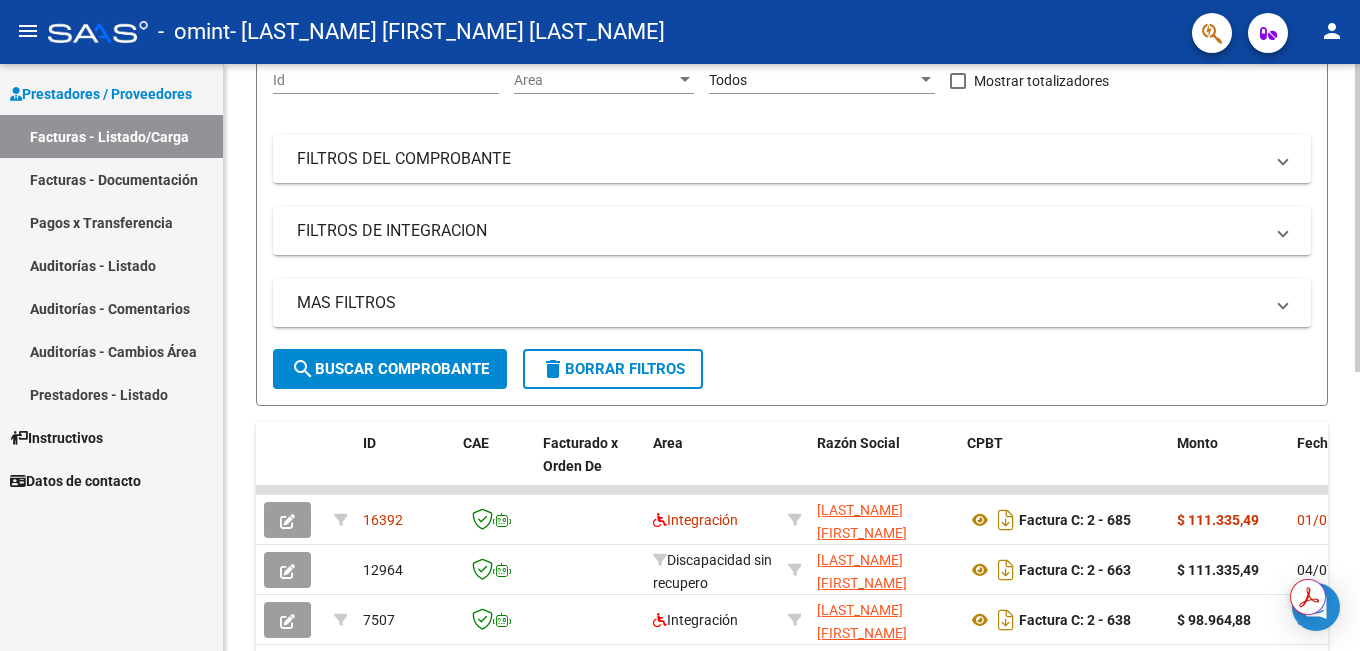 scroll, scrollTop: 300, scrollLeft: 0, axis: vertical 